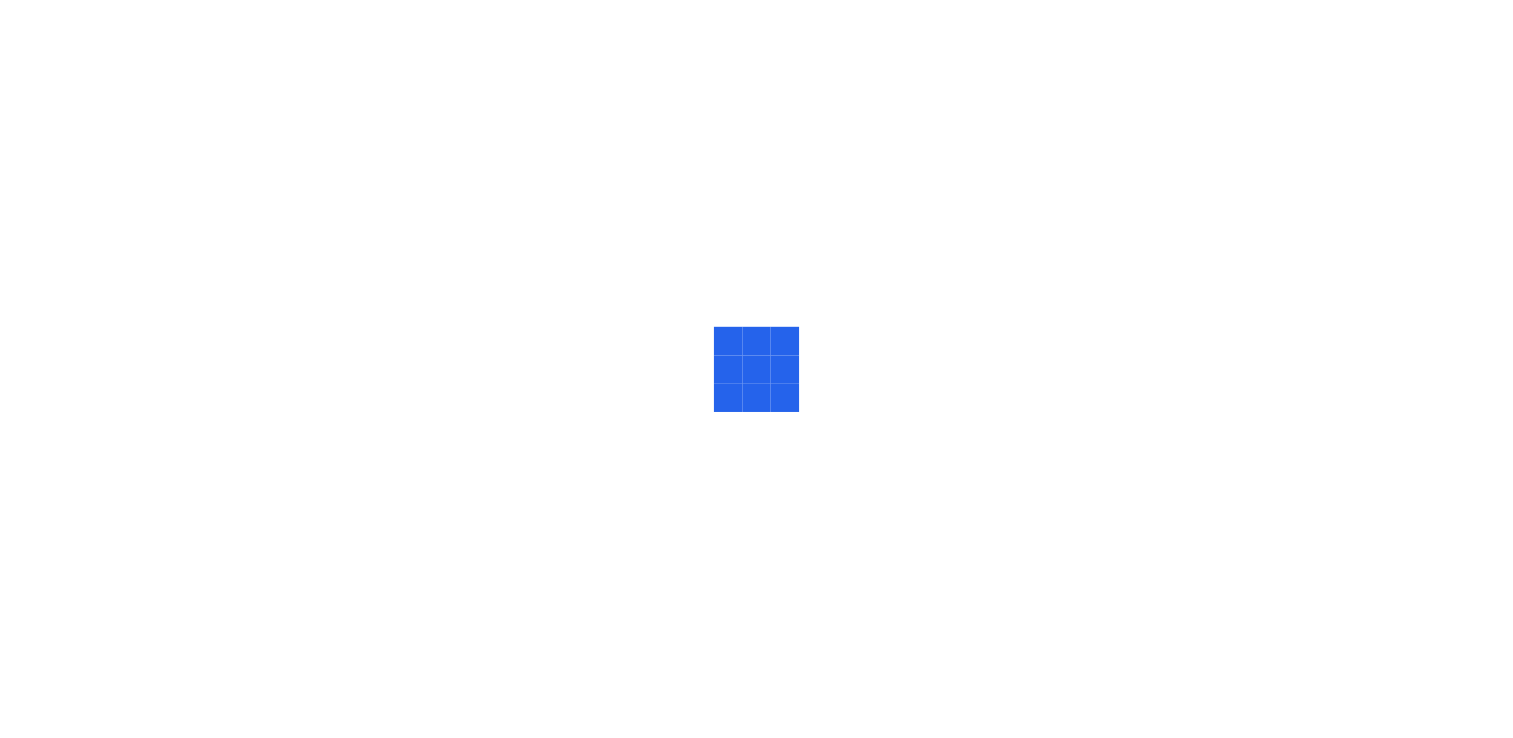 scroll, scrollTop: 0, scrollLeft: 0, axis: both 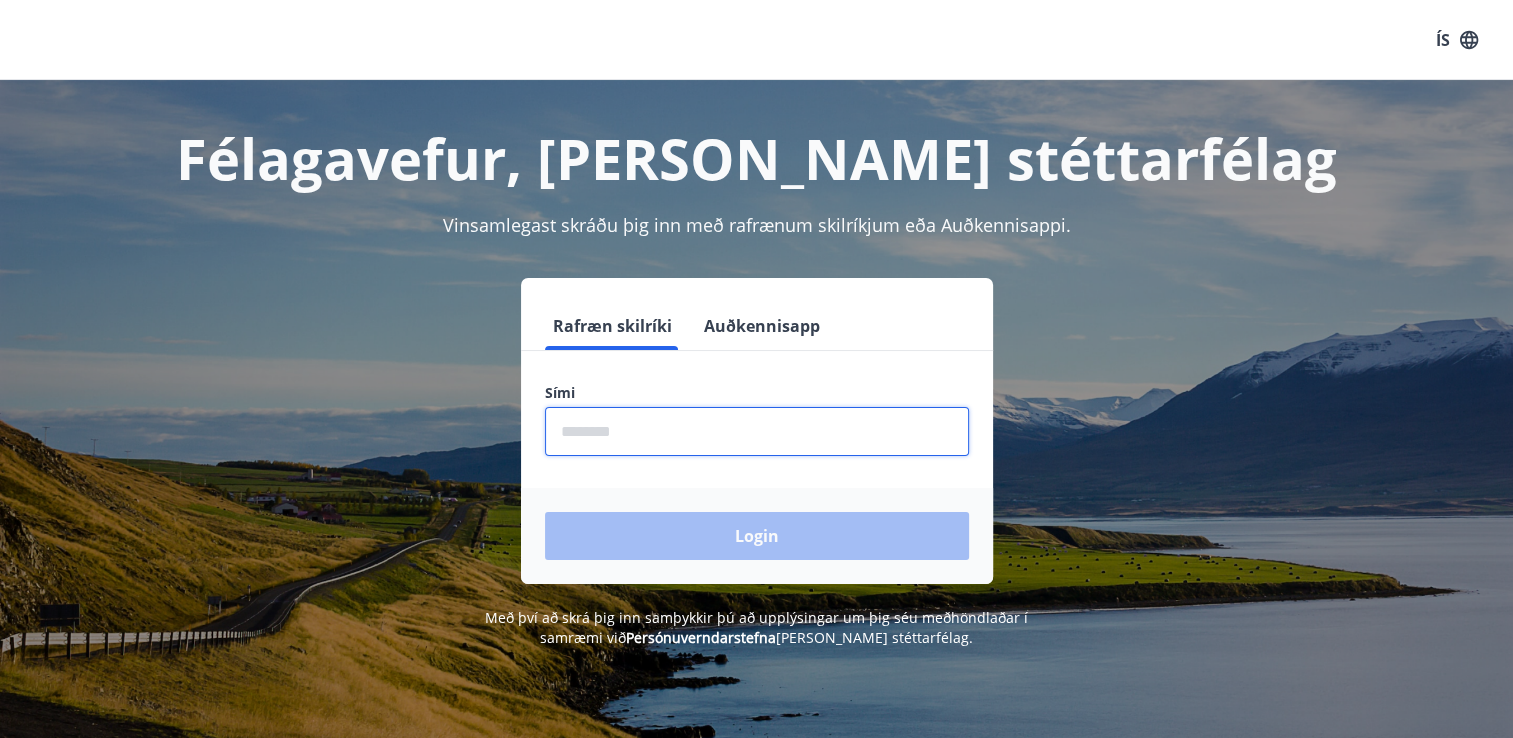 click at bounding box center [757, 431] 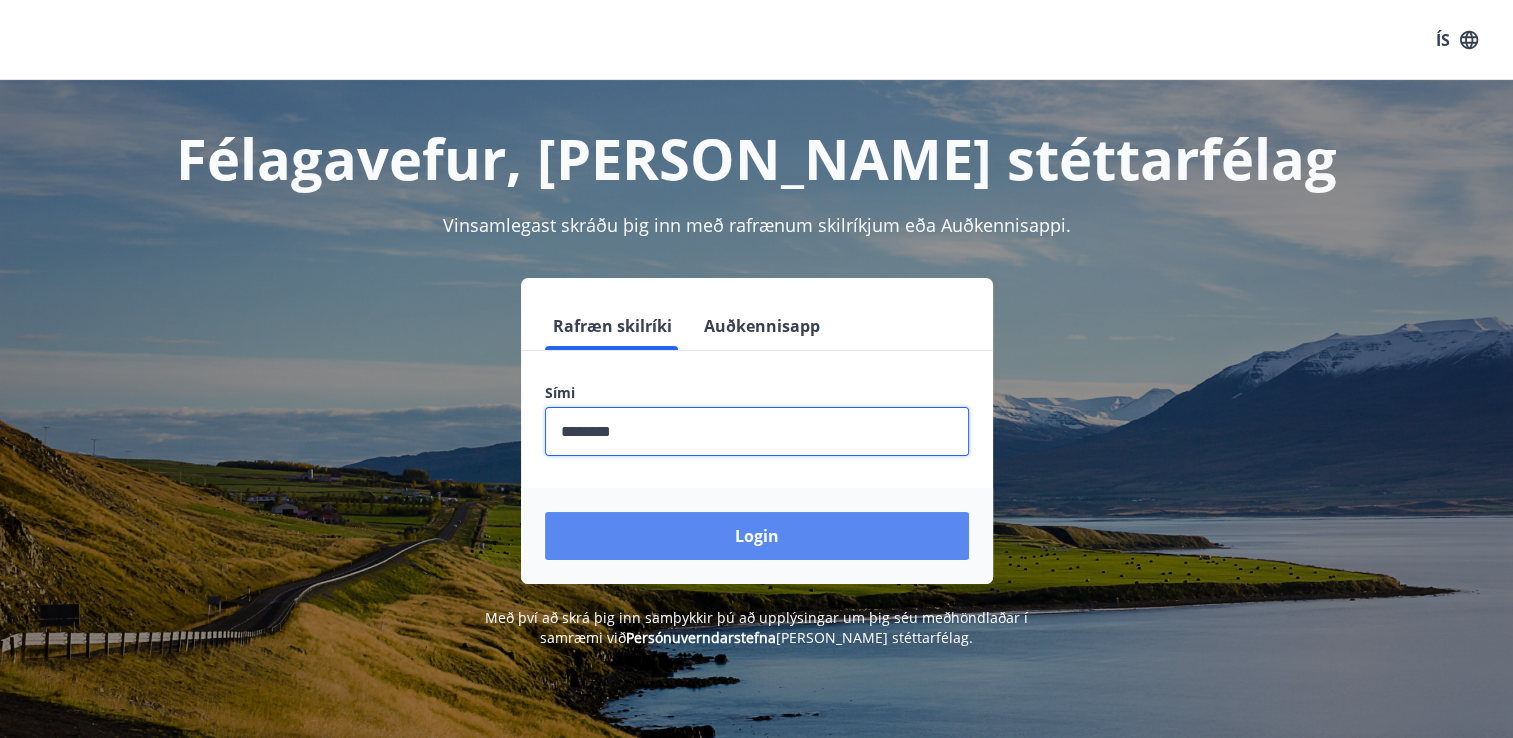 type on "********" 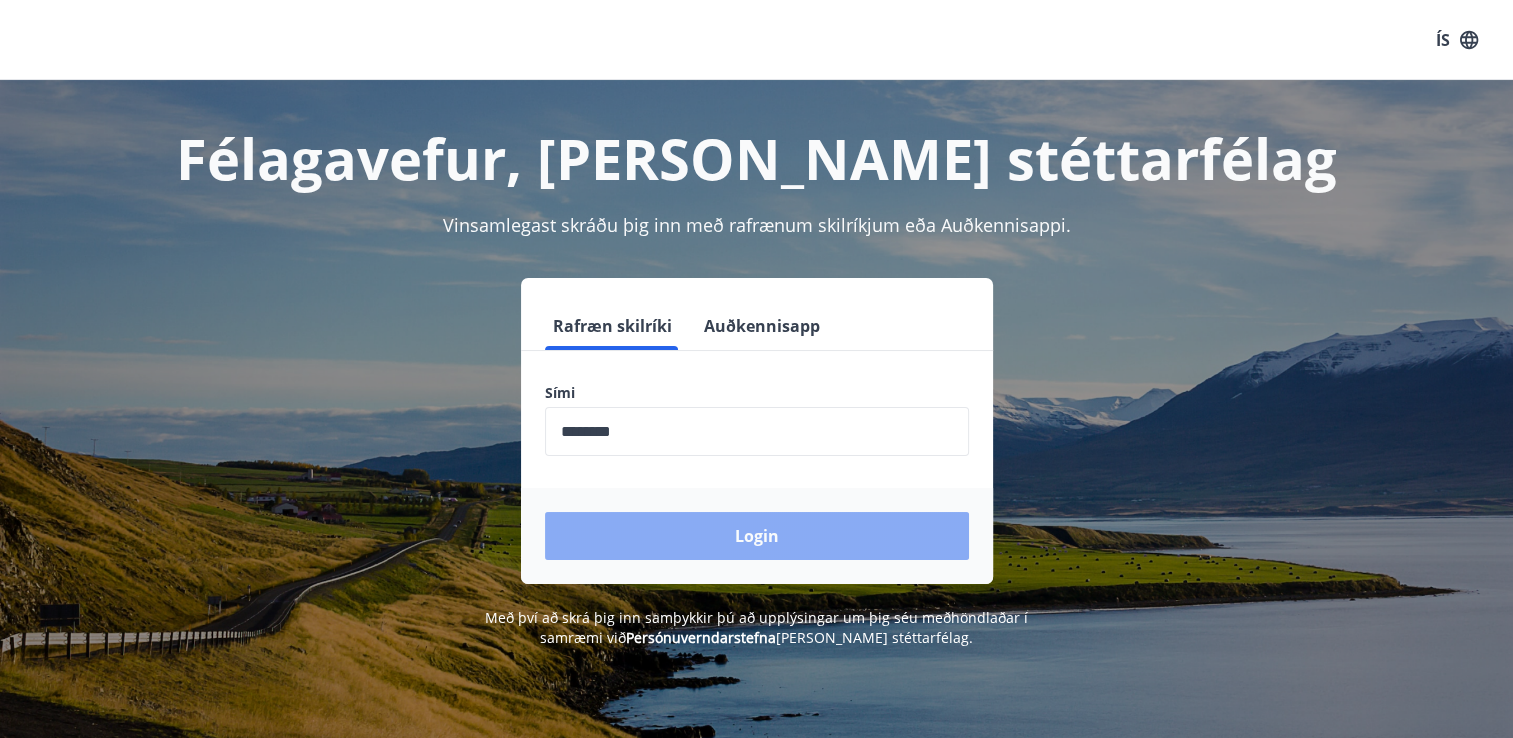 click on "Login" at bounding box center (757, 536) 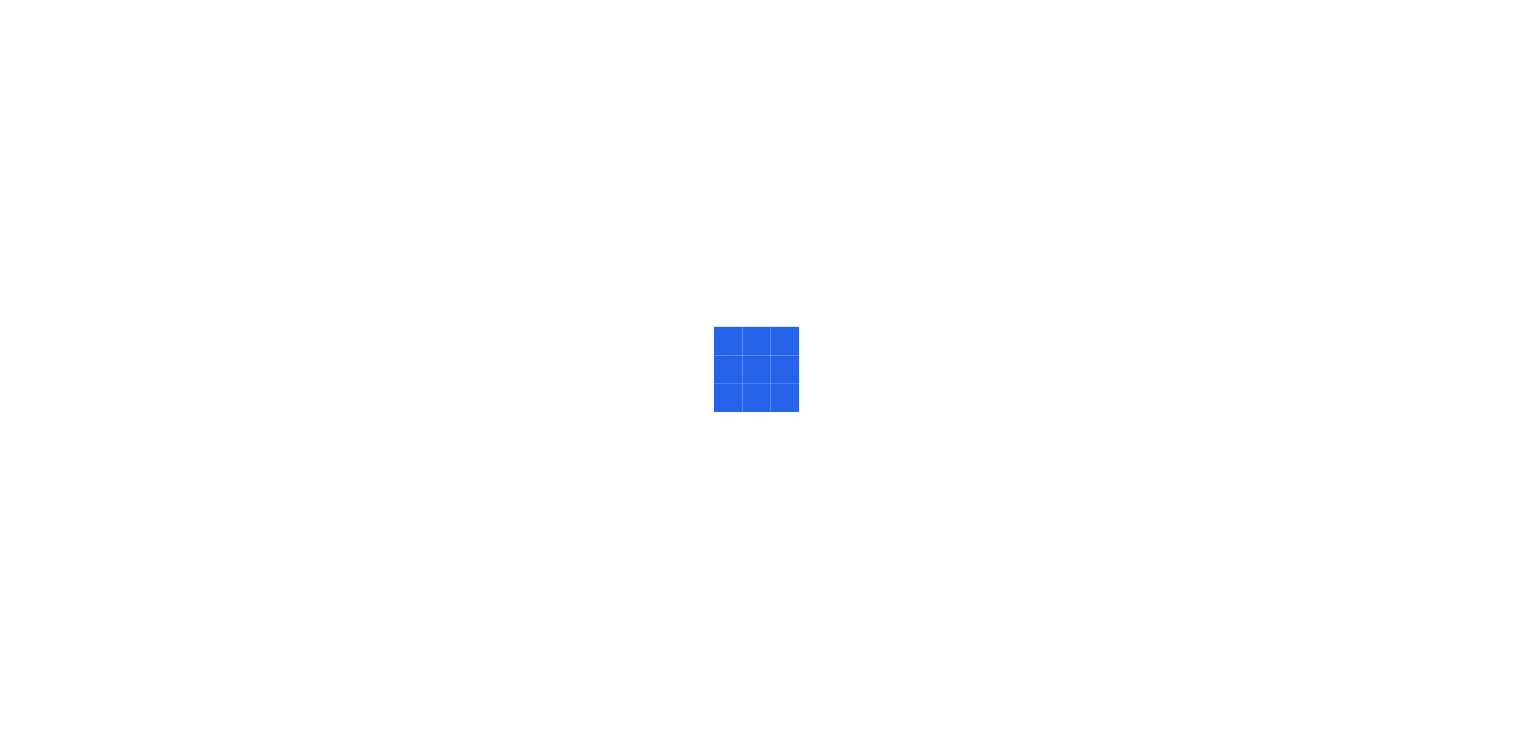 scroll, scrollTop: 0, scrollLeft: 0, axis: both 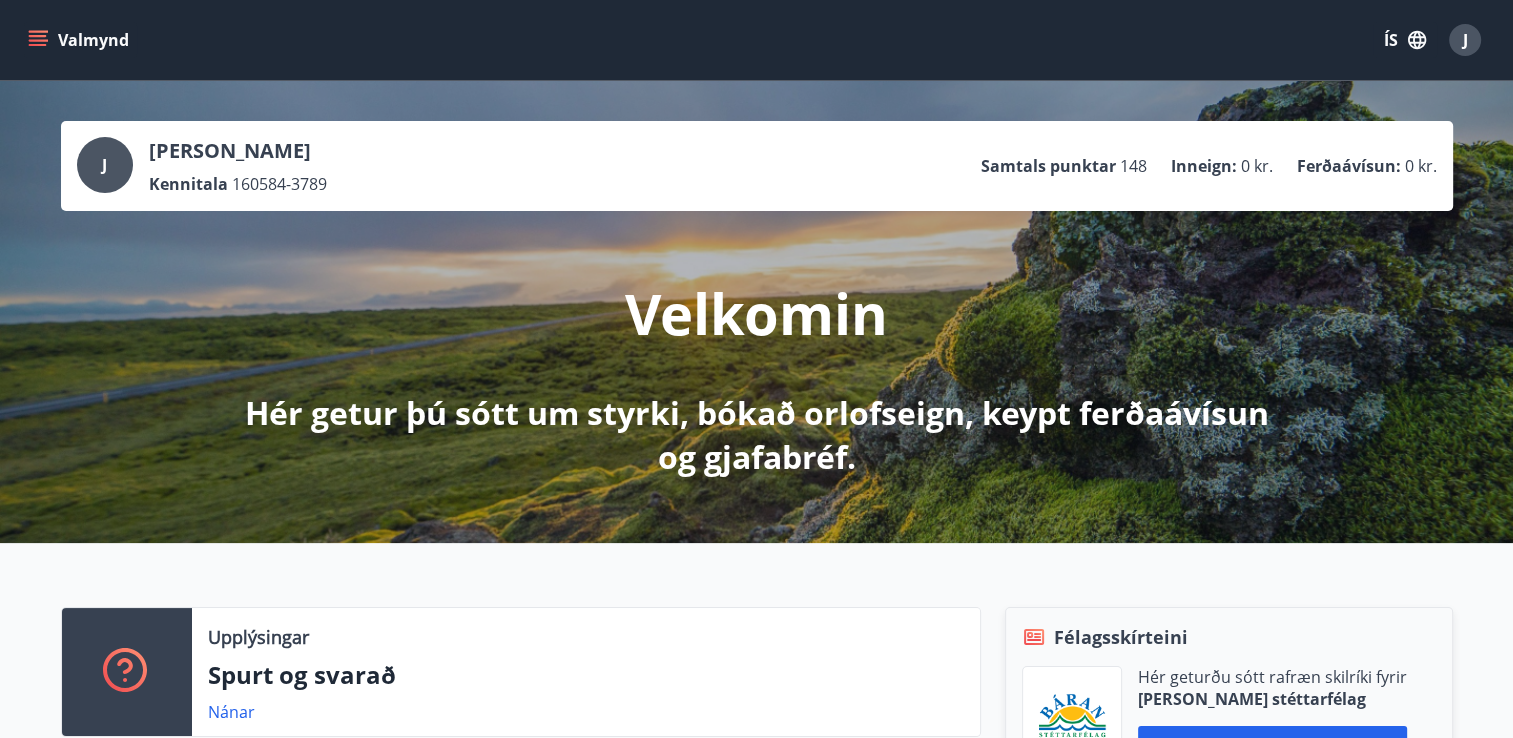 click 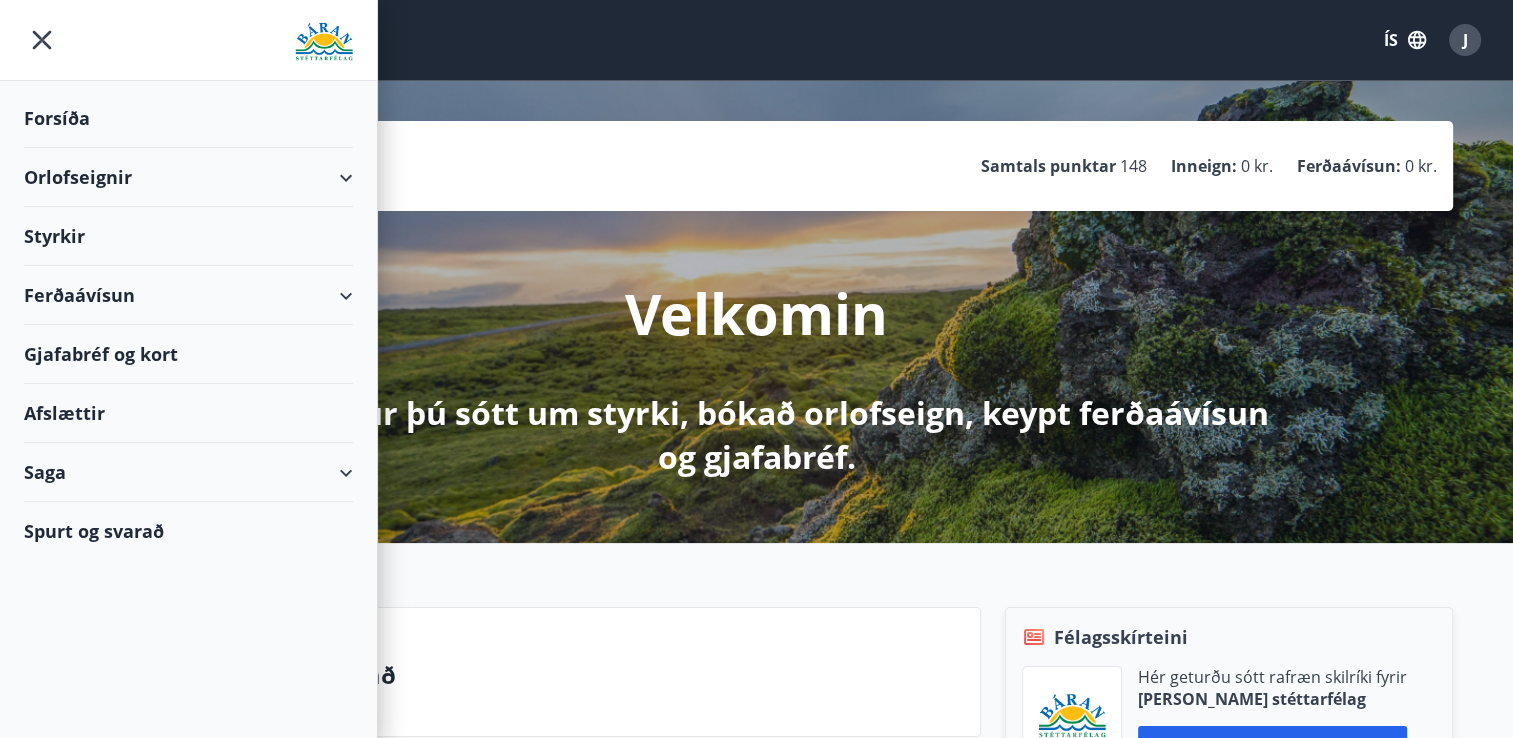 click on "Orlofseignir" at bounding box center (188, 177) 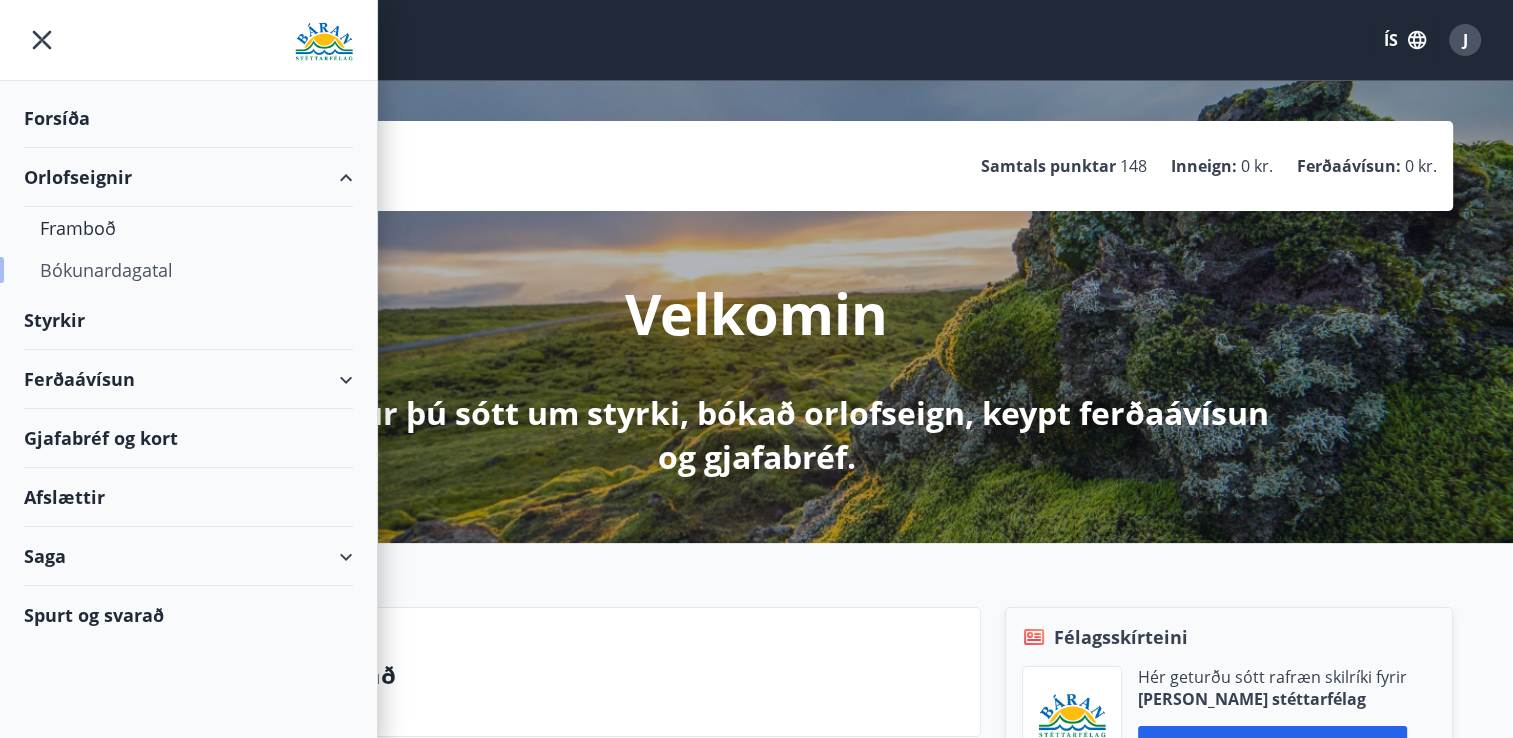 click on "Bókunardagatal" at bounding box center [188, 270] 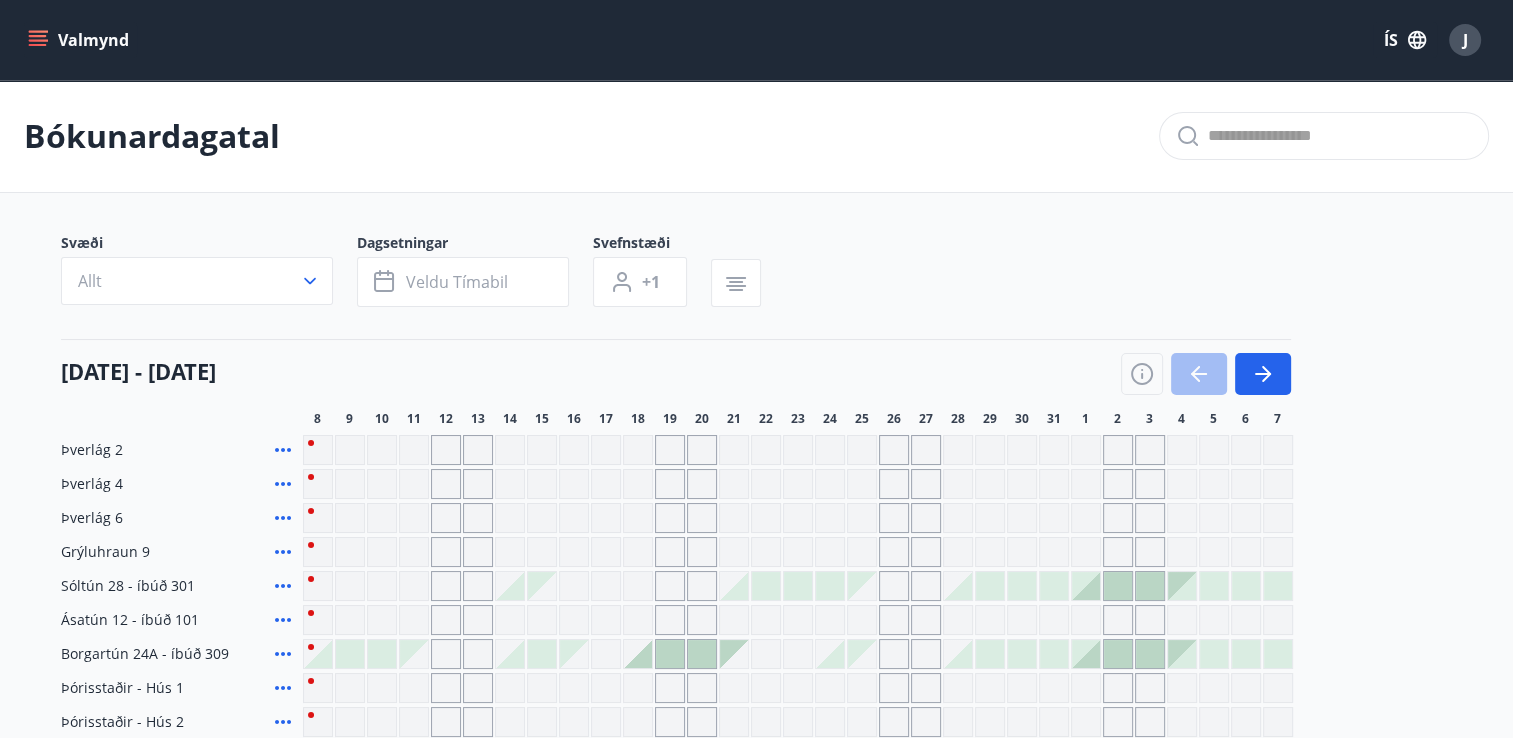 click on "Valmynd" at bounding box center (80, 40) 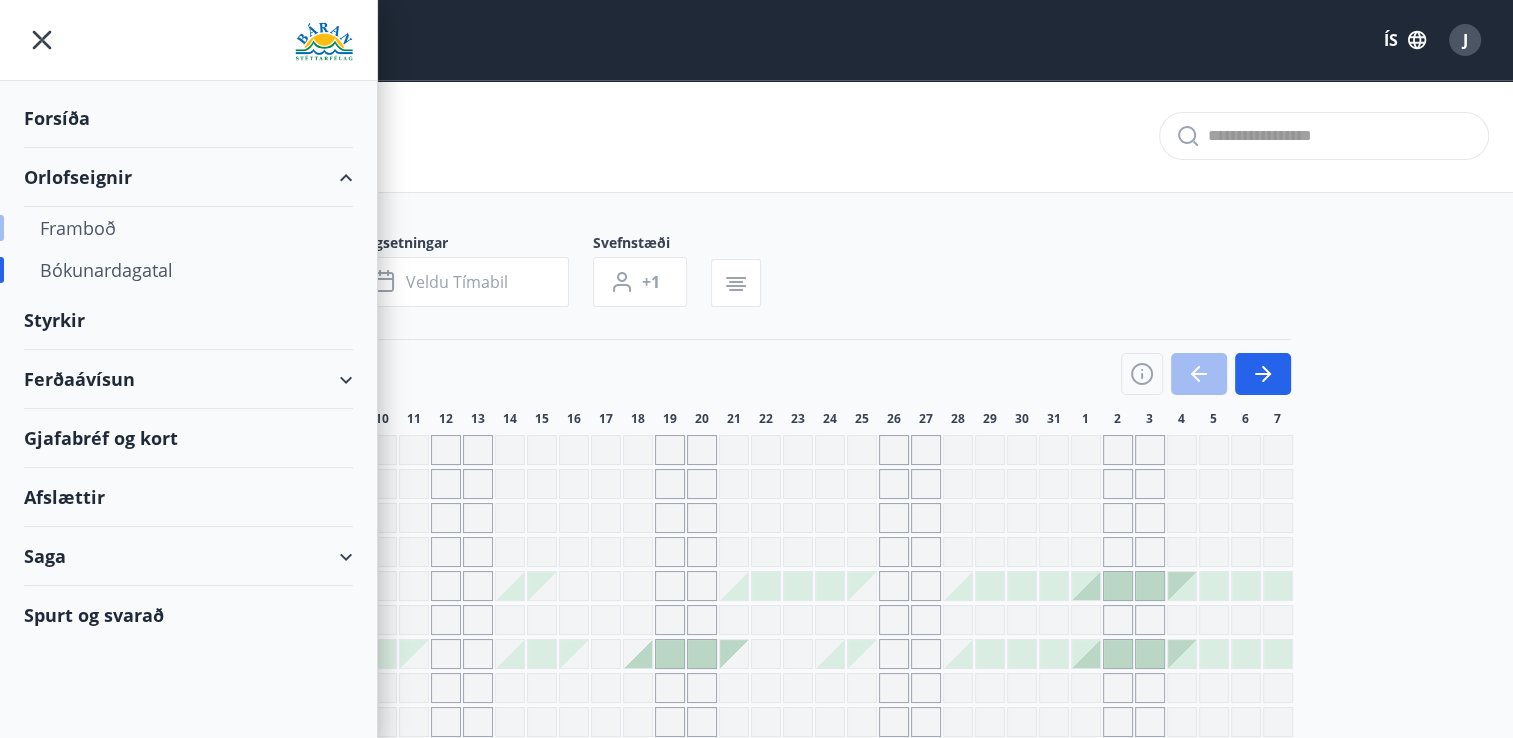 click on "Framboð" at bounding box center [188, 228] 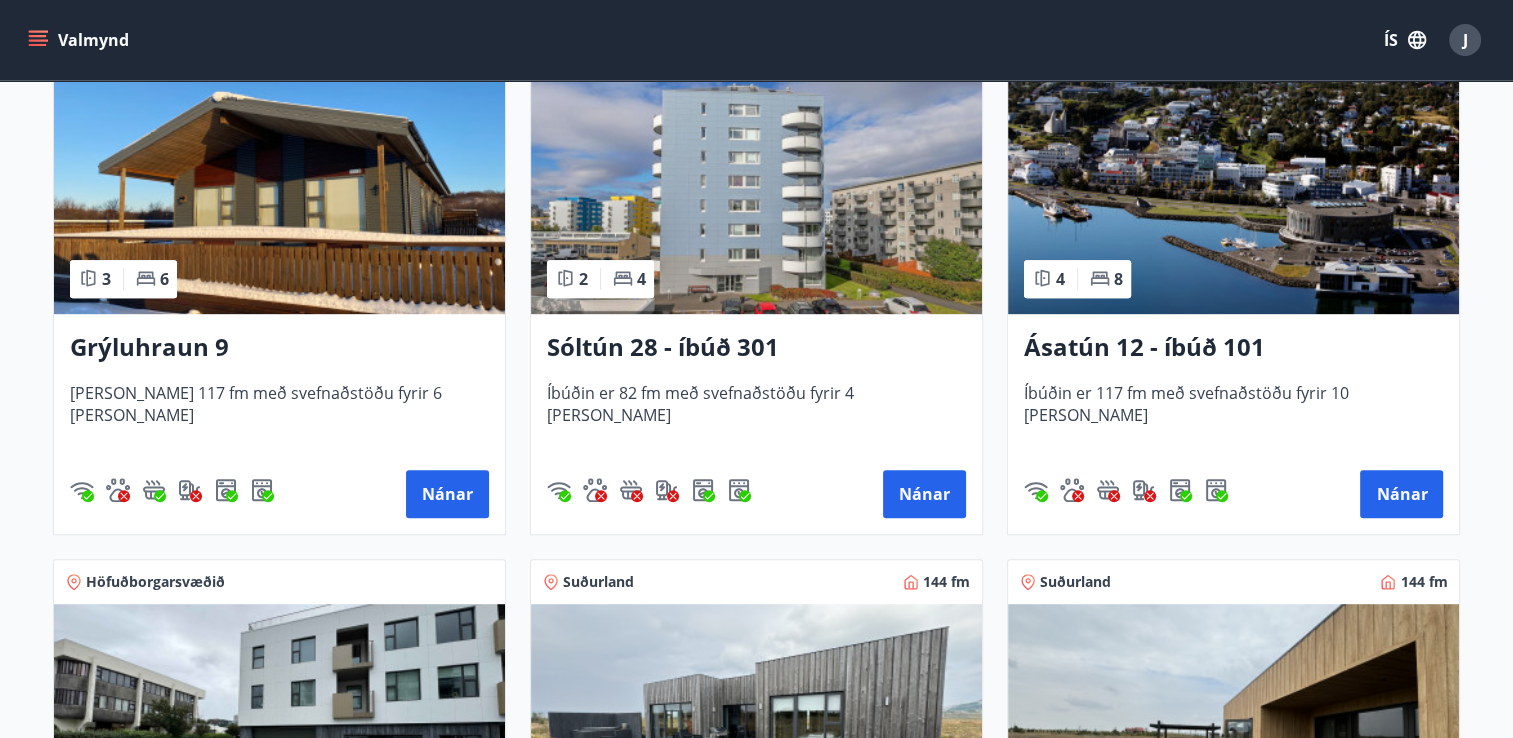 scroll, scrollTop: 972, scrollLeft: 0, axis: vertical 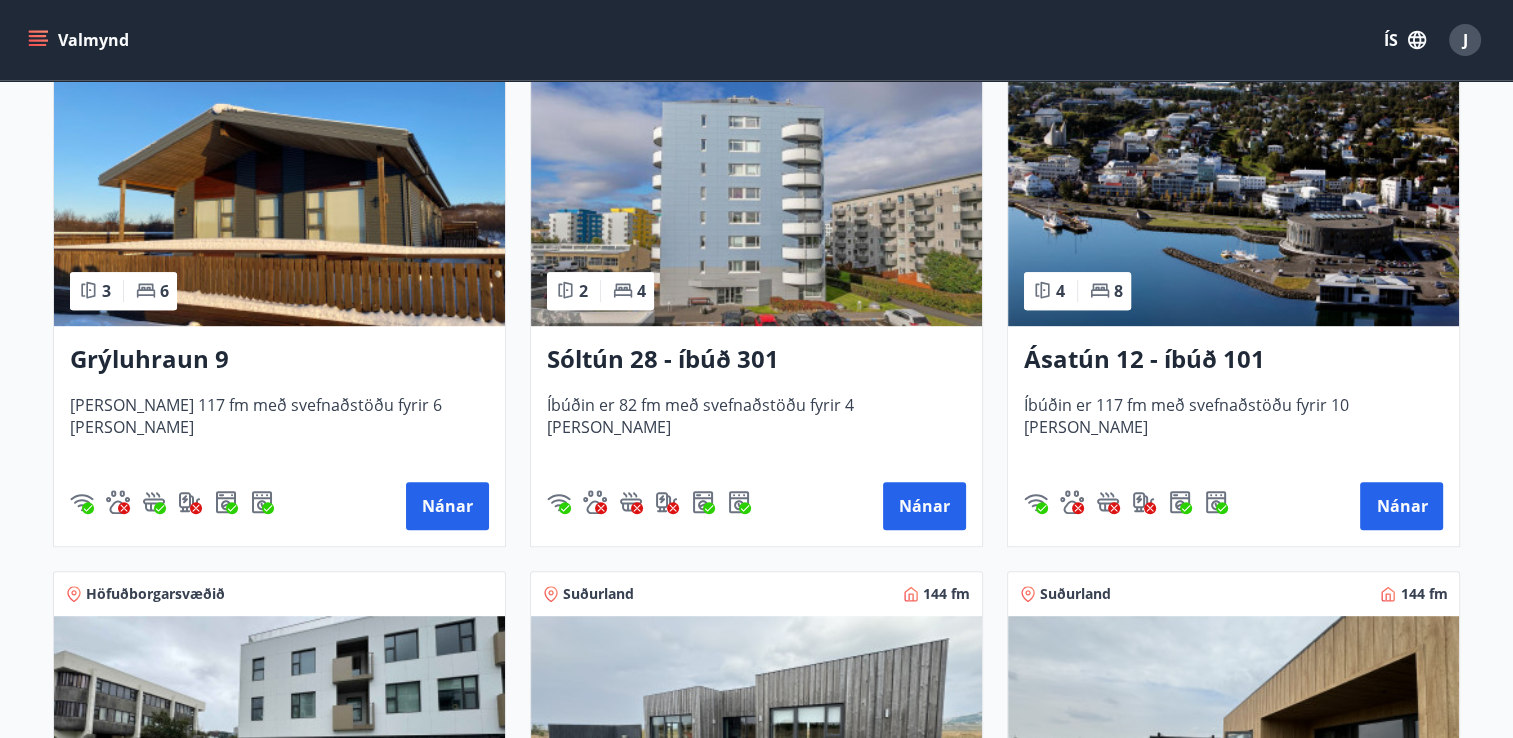 click on "Ásatún 12 - íbúð 101" at bounding box center [1233, 360] 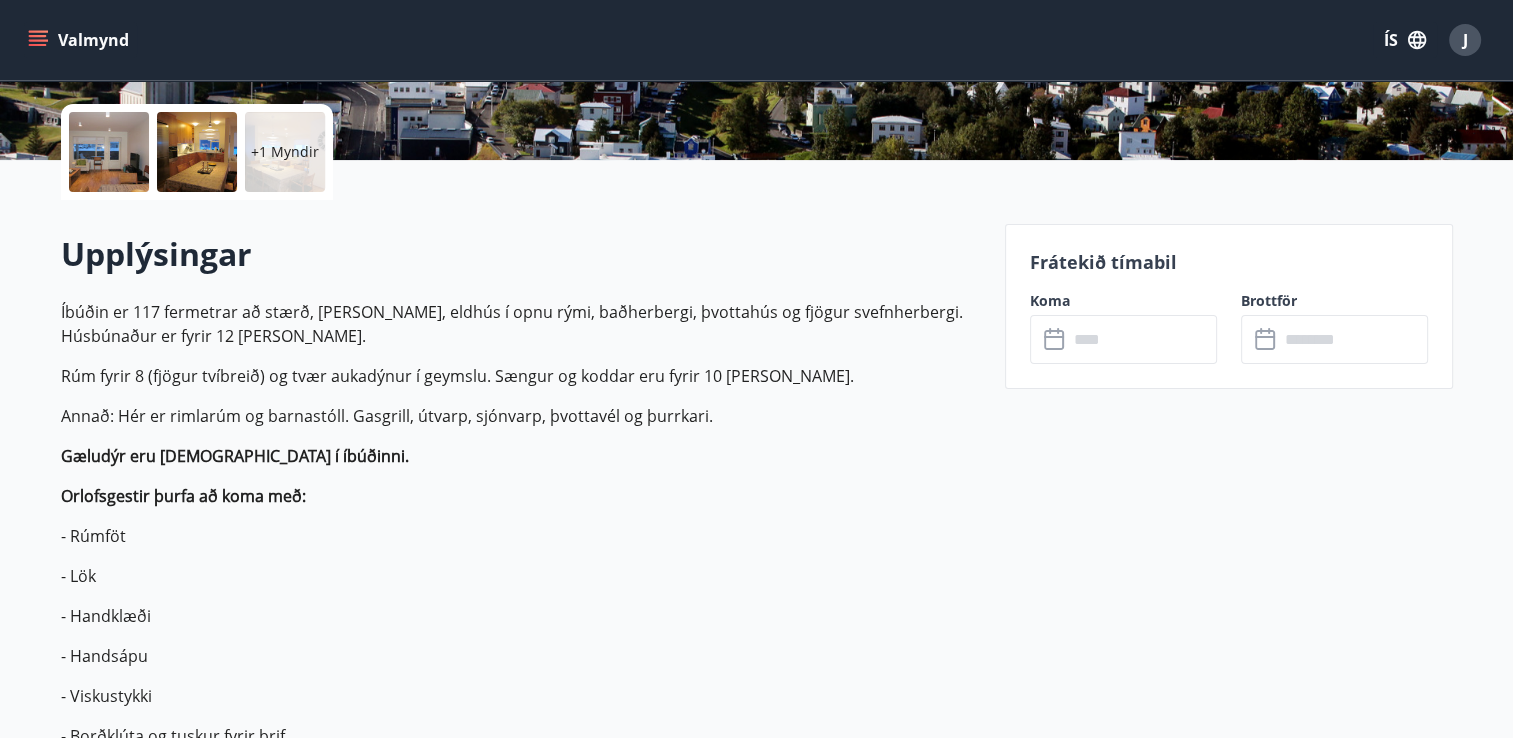 scroll, scrollTop: 574, scrollLeft: 0, axis: vertical 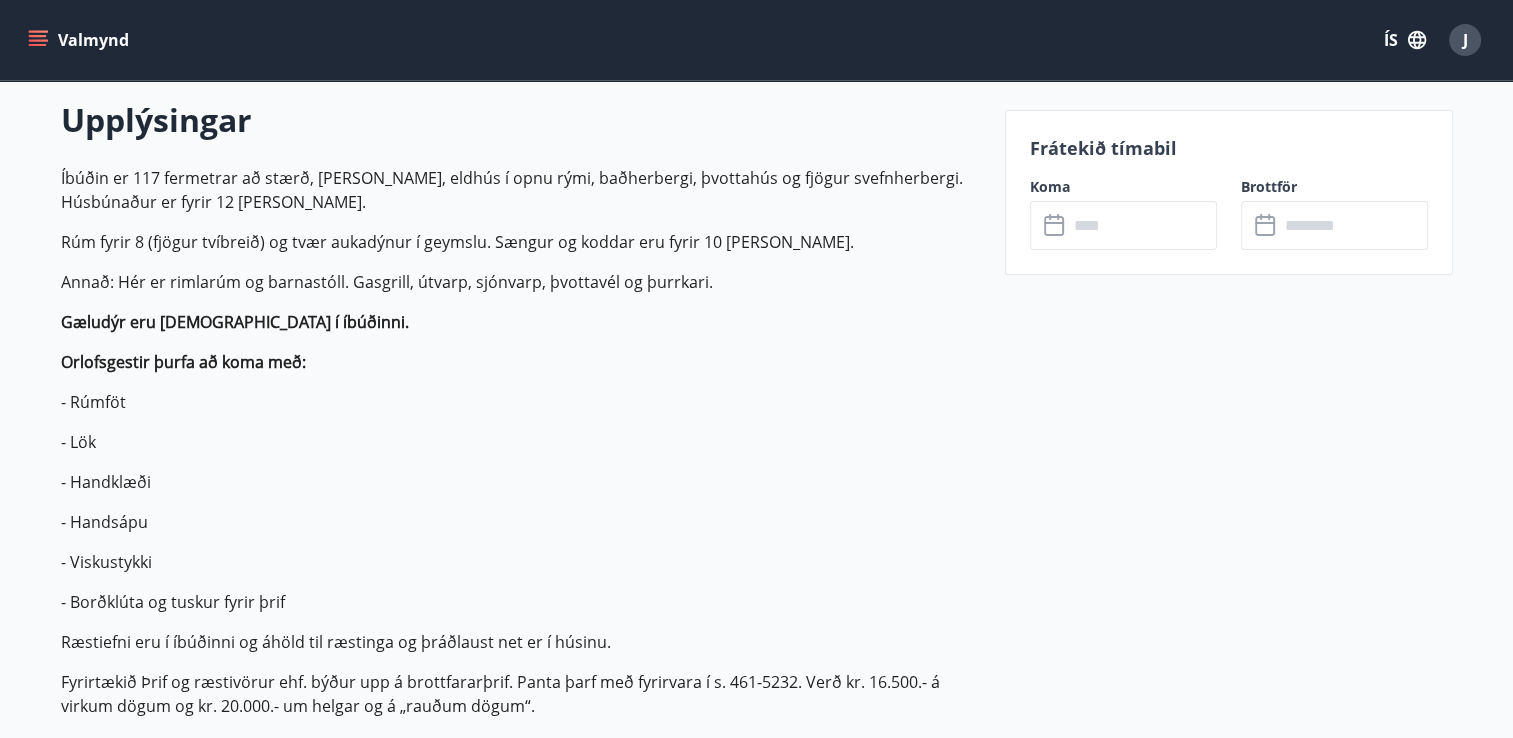 click at bounding box center [1142, 225] 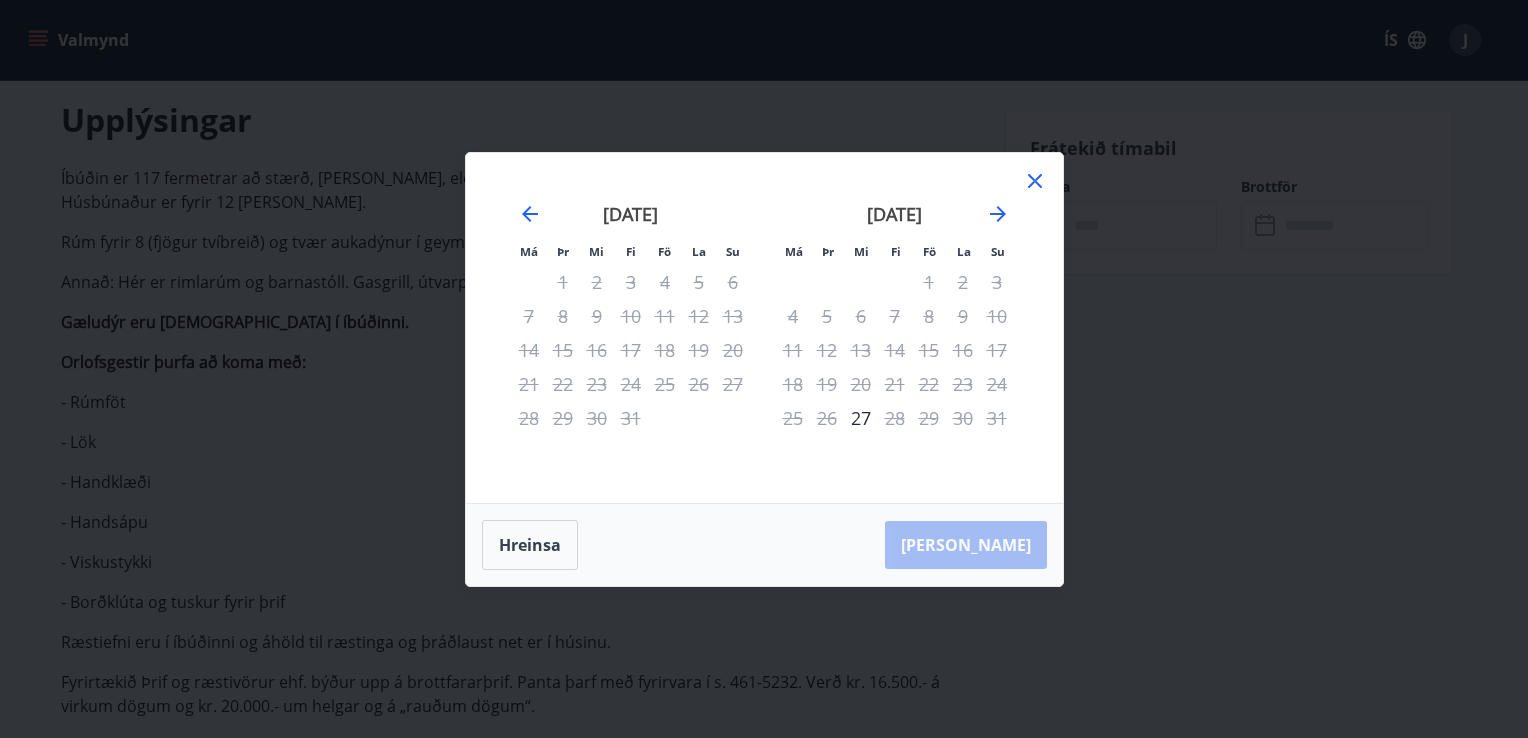 click 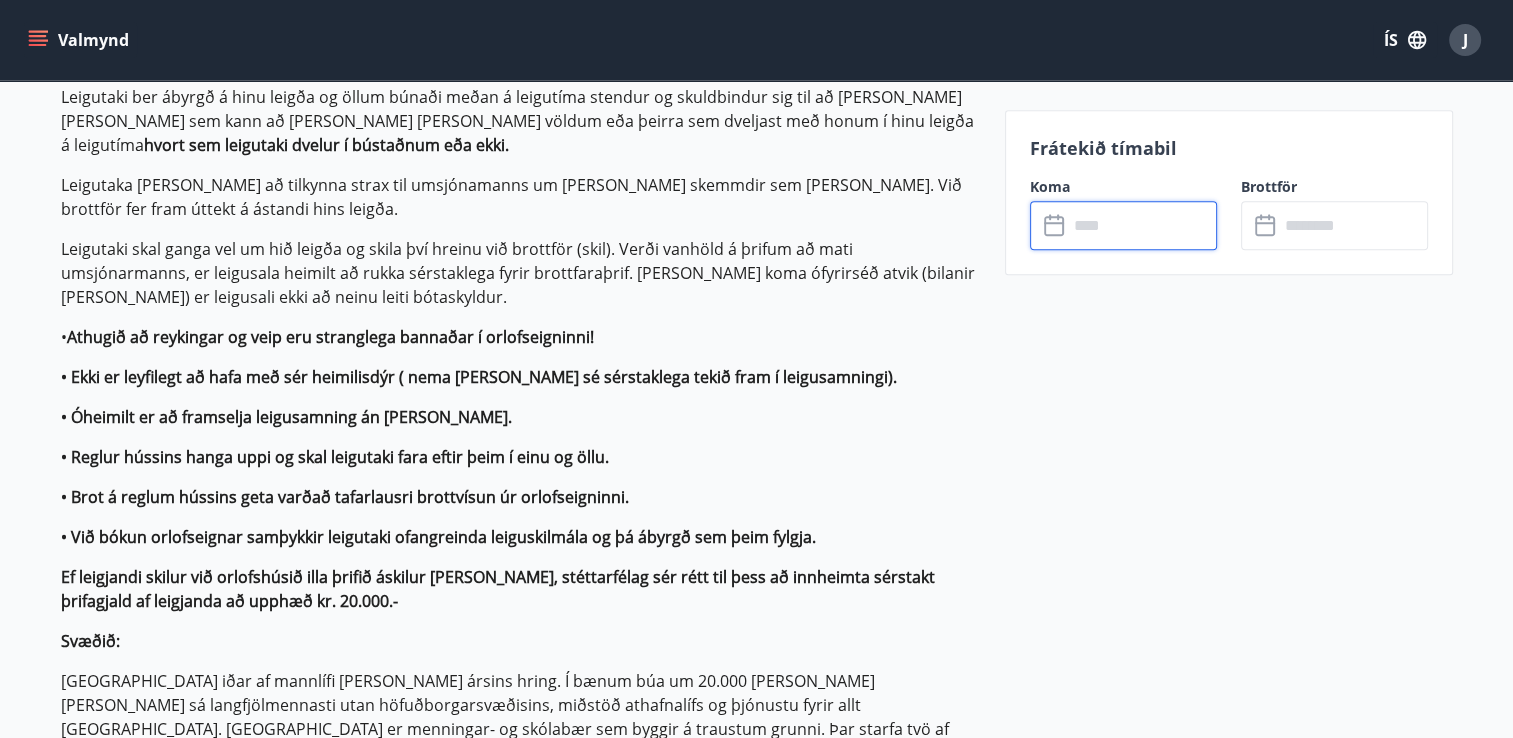 scroll, scrollTop: 1262, scrollLeft: 0, axis: vertical 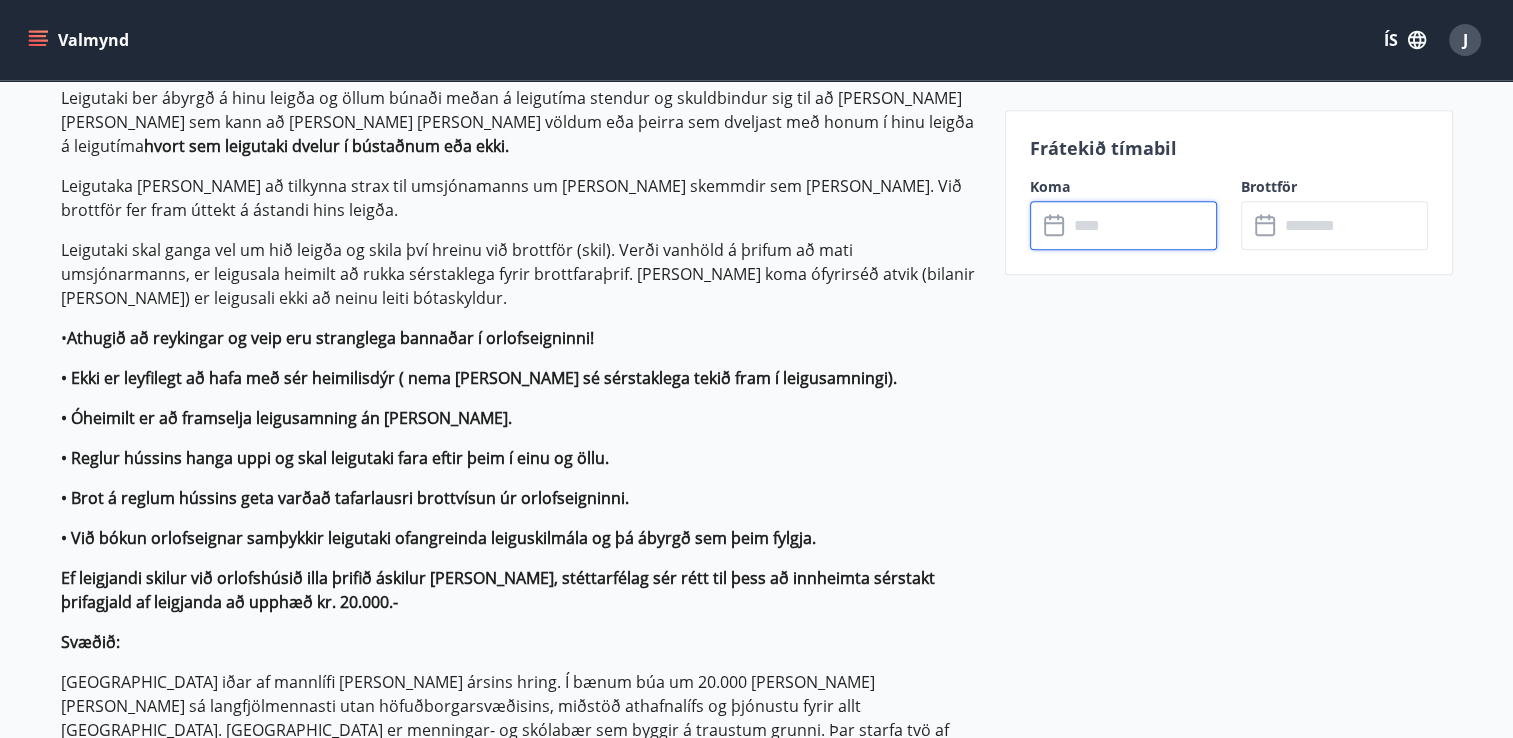 click at bounding box center [1142, 225] 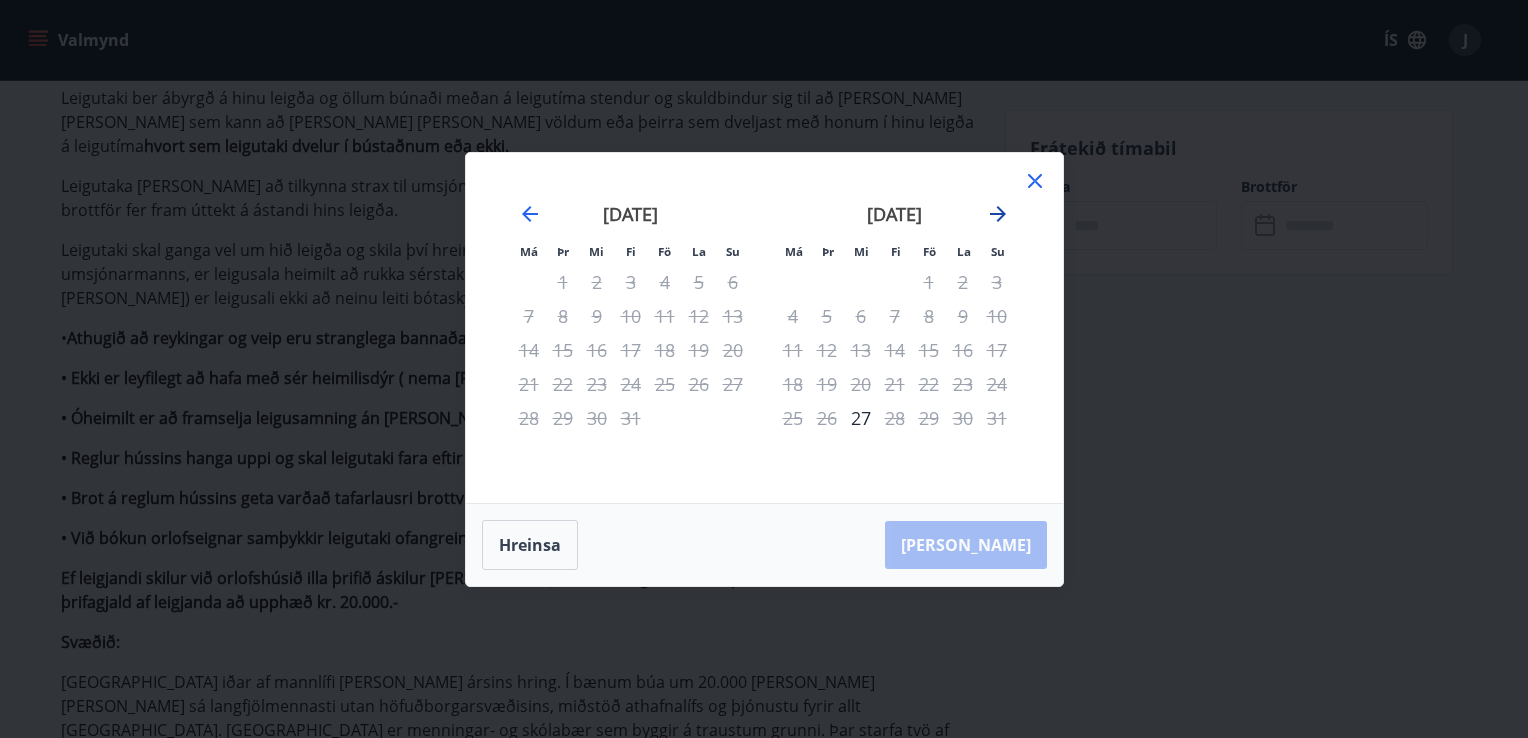 click 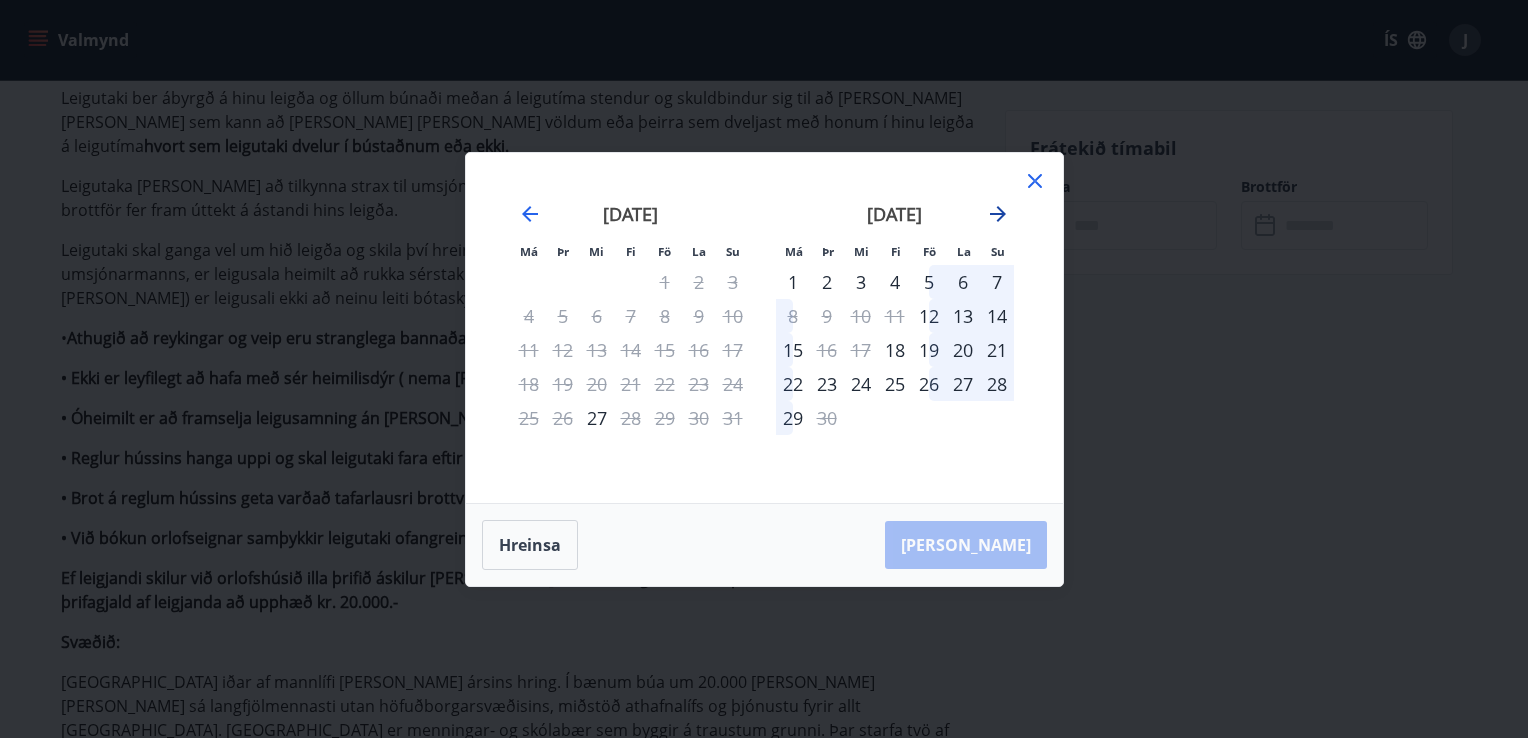 click 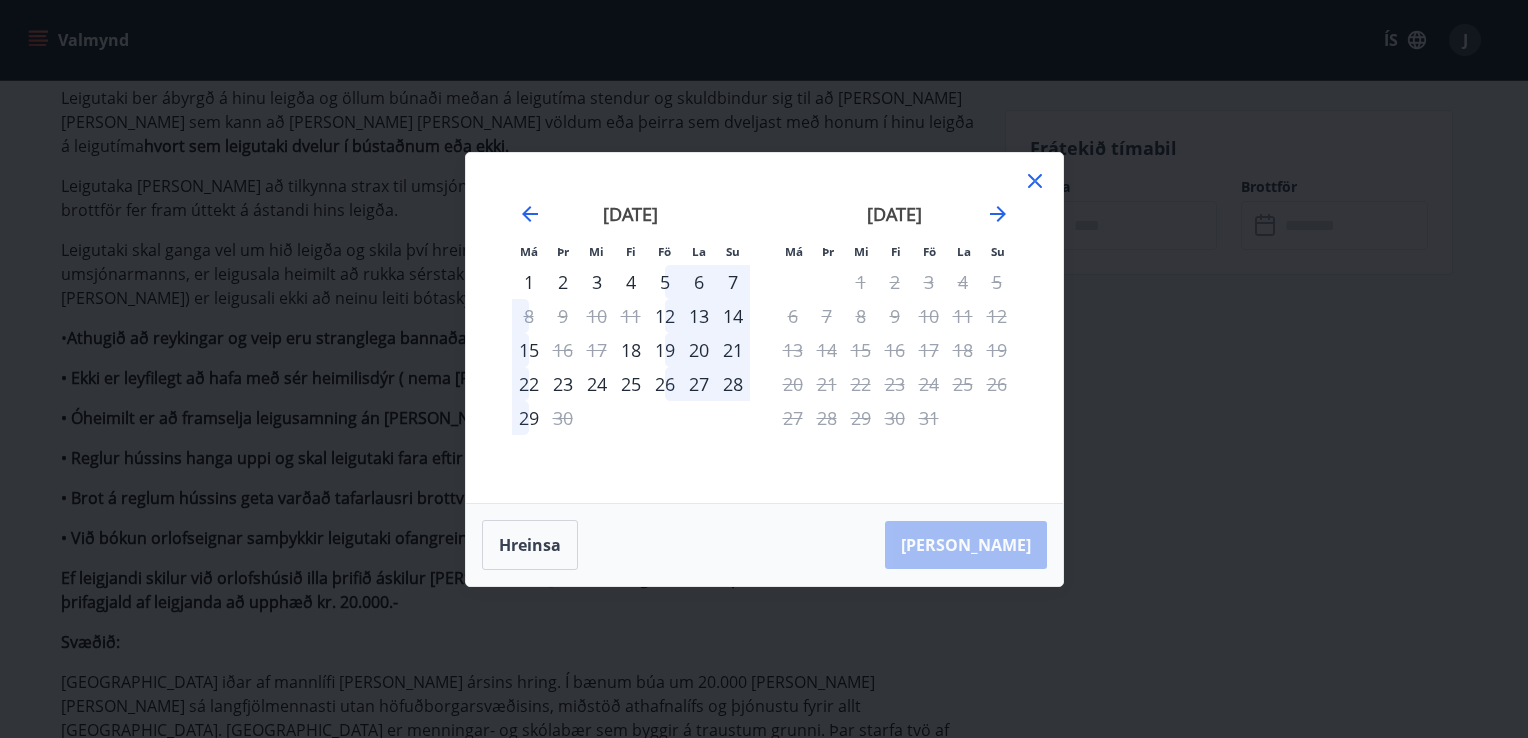 click 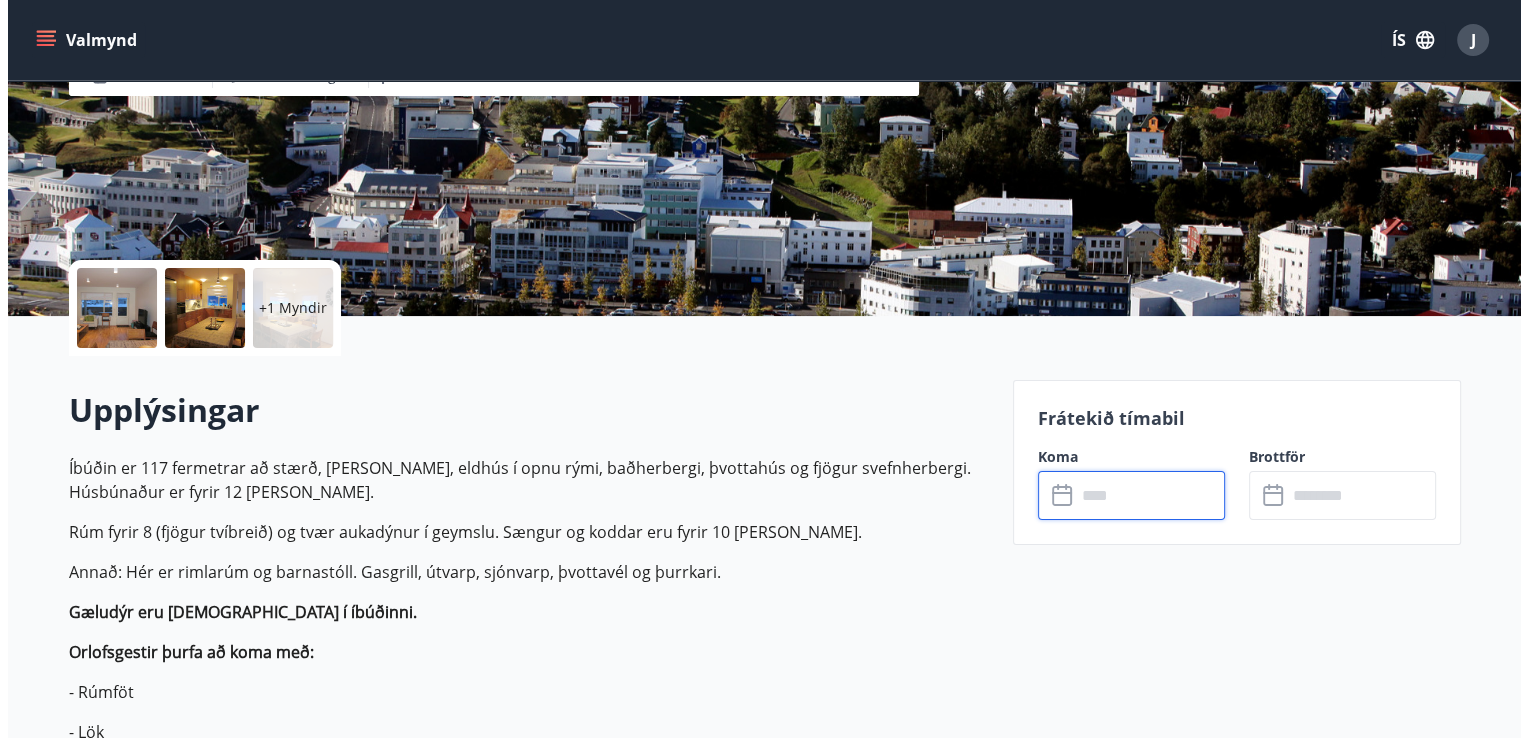 scroll, scrollTop: 276, scrollLeft: 0, axis: vertical 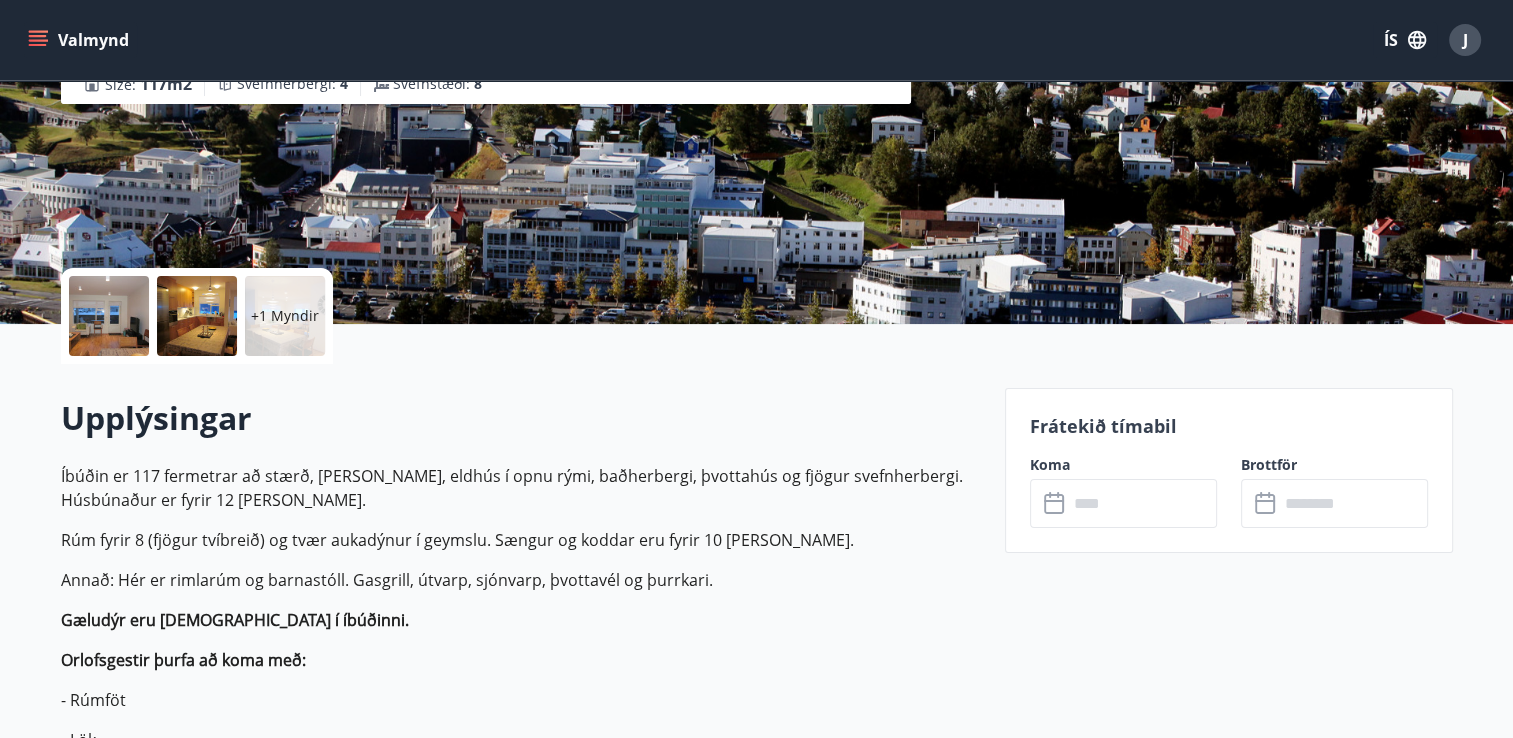 click at bounding box center (109, 316) 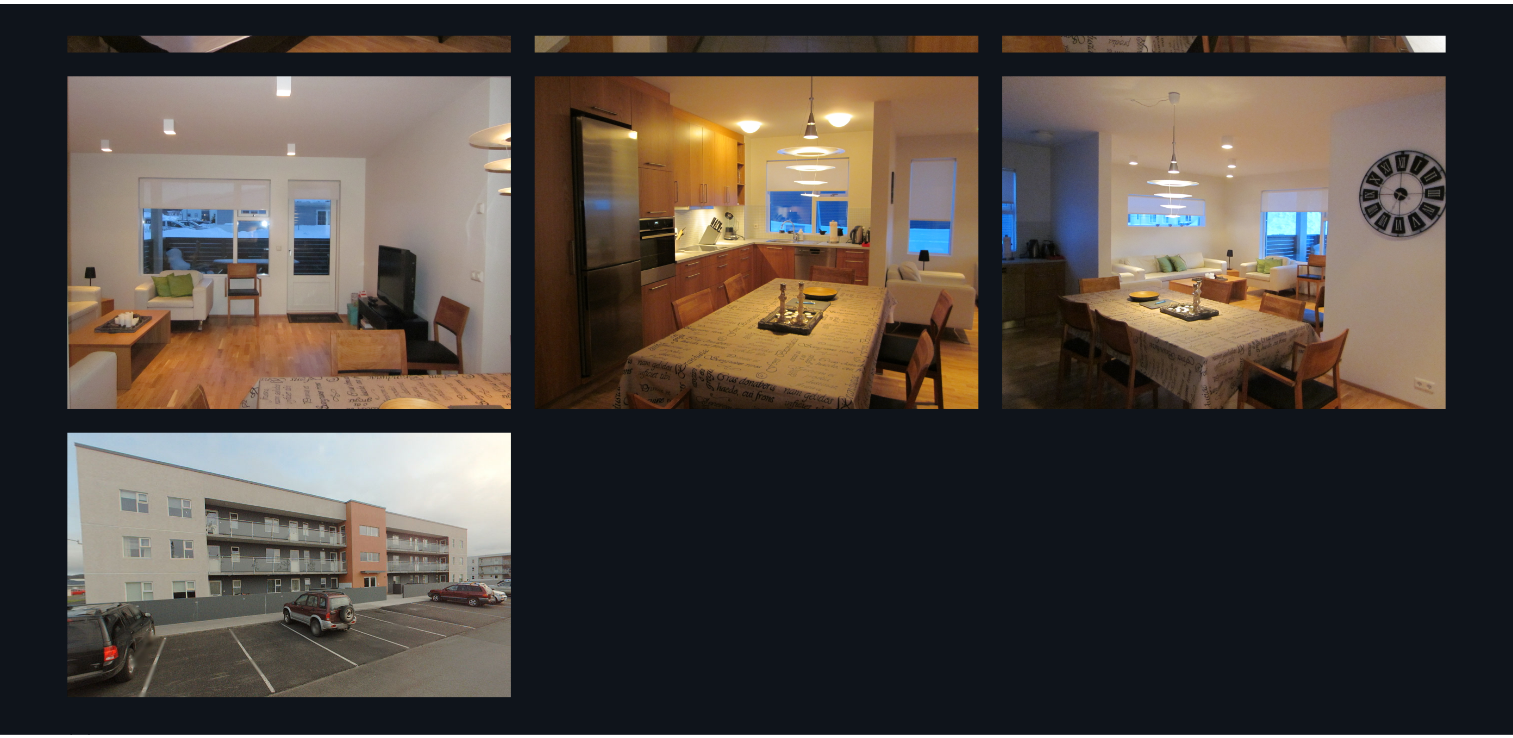 scroll, scrollTop: 0, scrollLeft: 0, axis: both 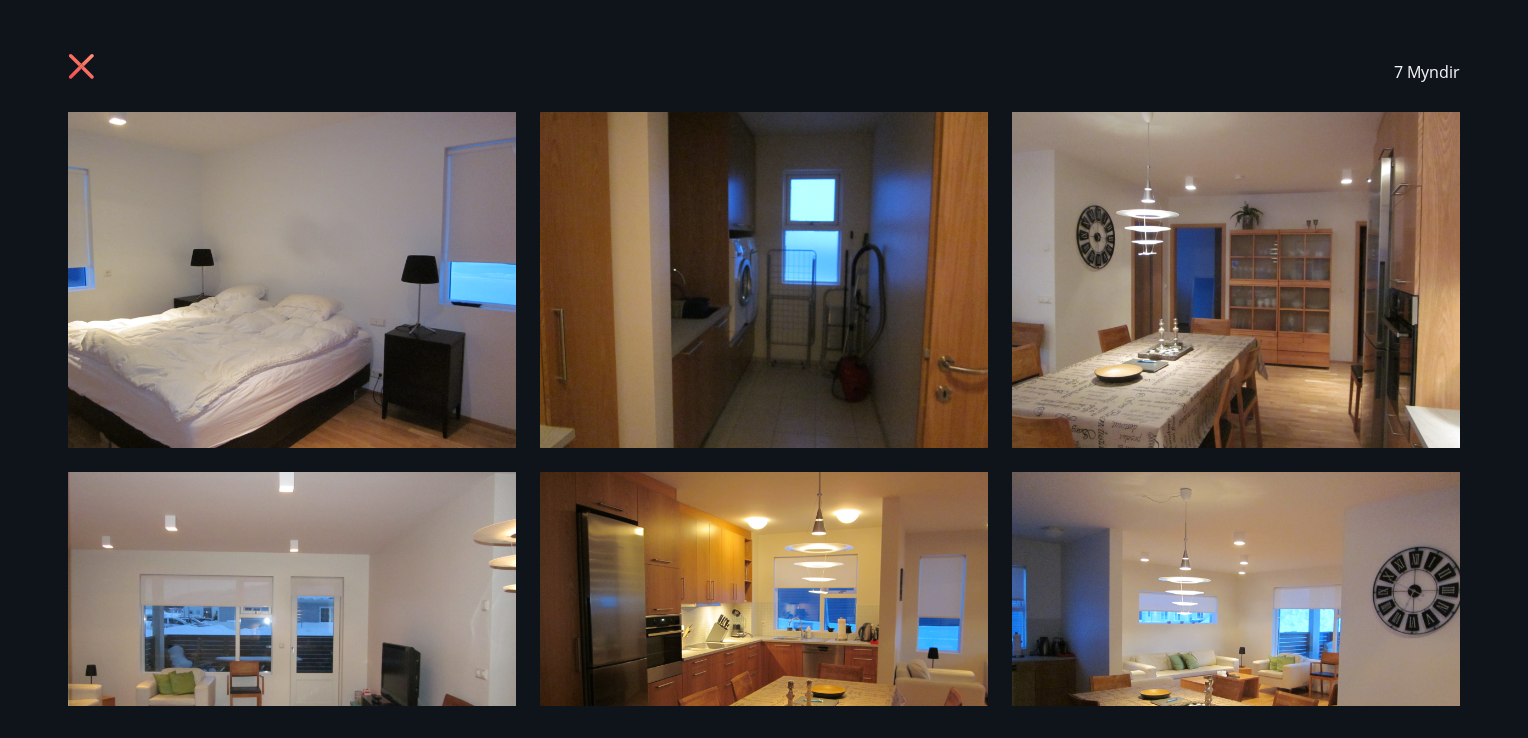 click 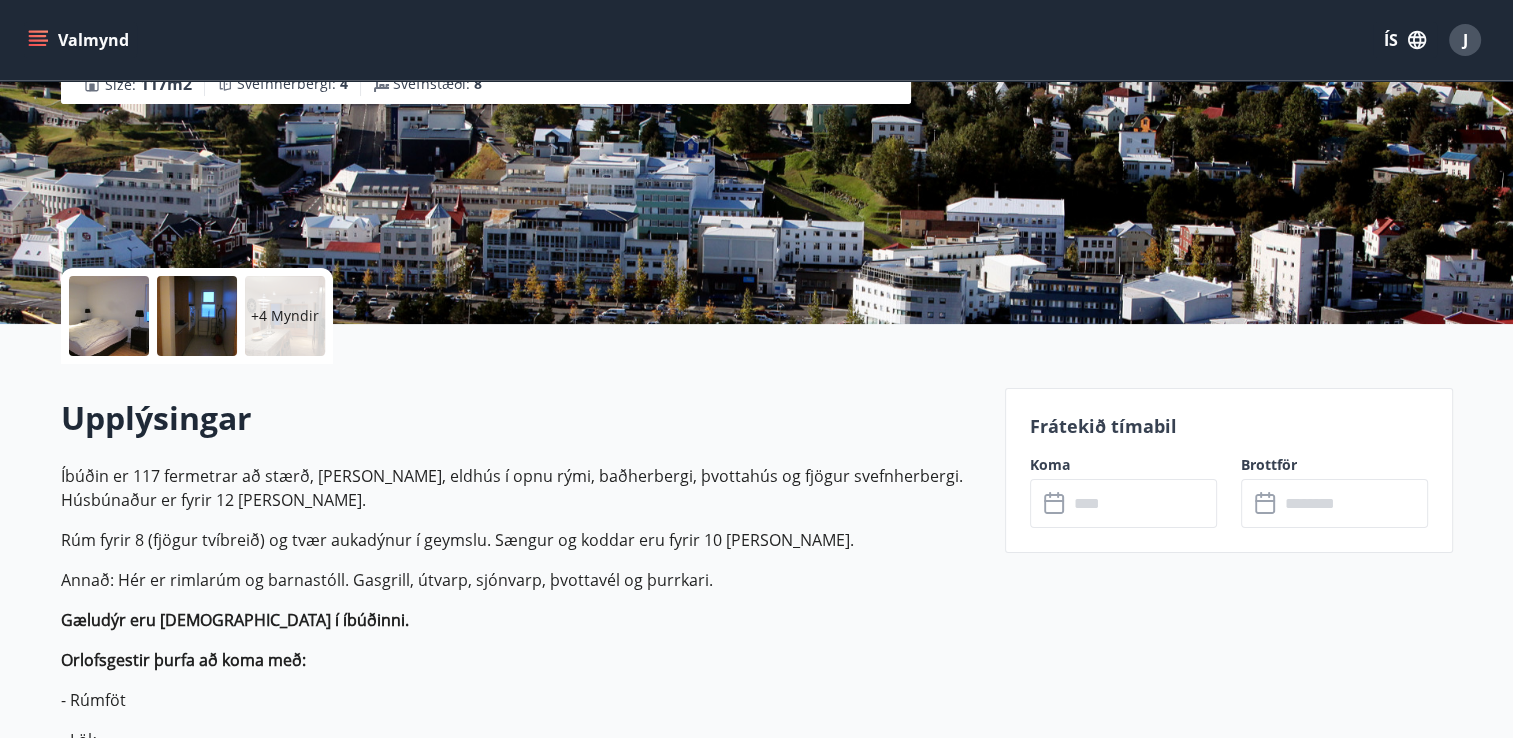 click on "Valmynd ÍS J" at bounding box center [756, 40] 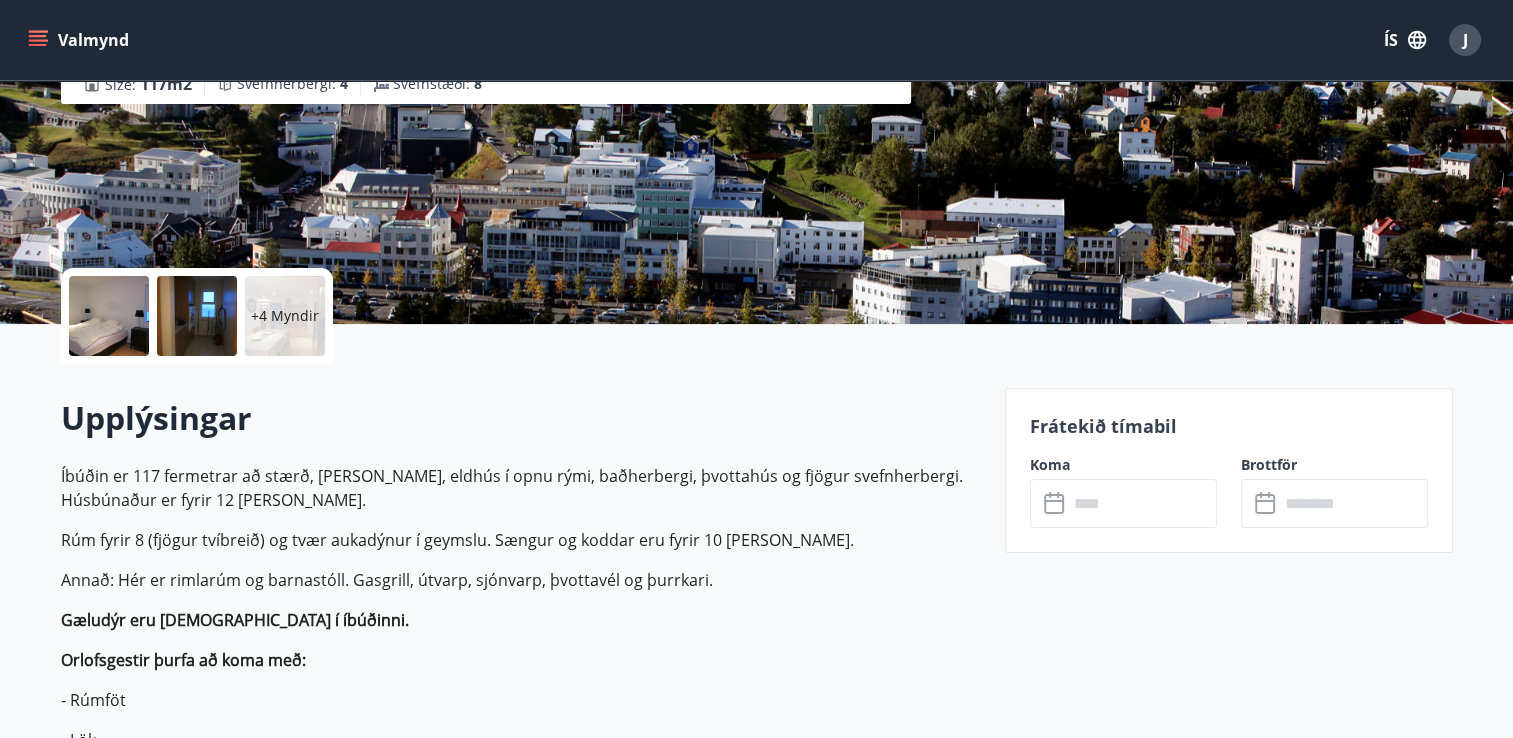 click on "Valmynd ÍS J" at bounding box center [756, 40] 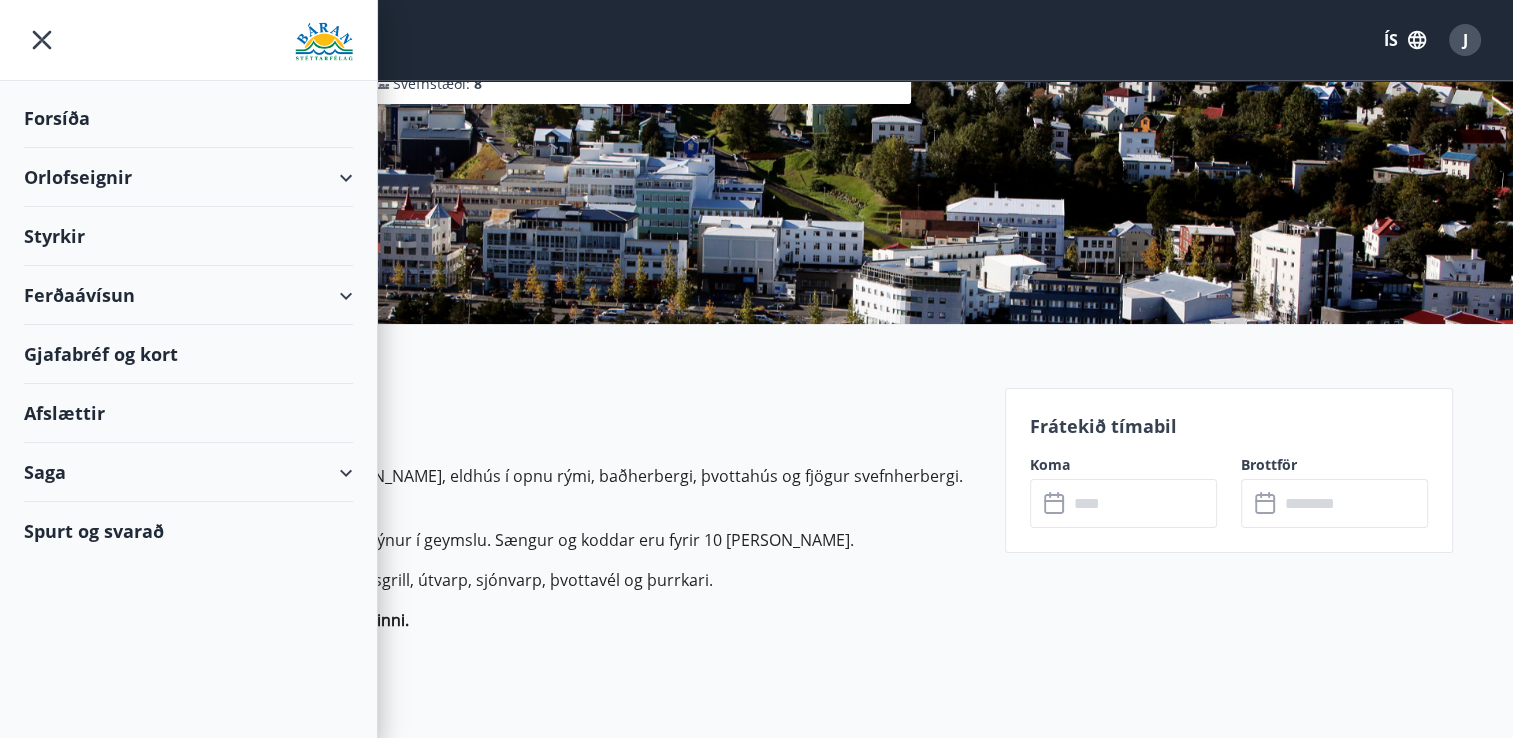 click on "Orlofseignir" at bounding box center [188, 177] 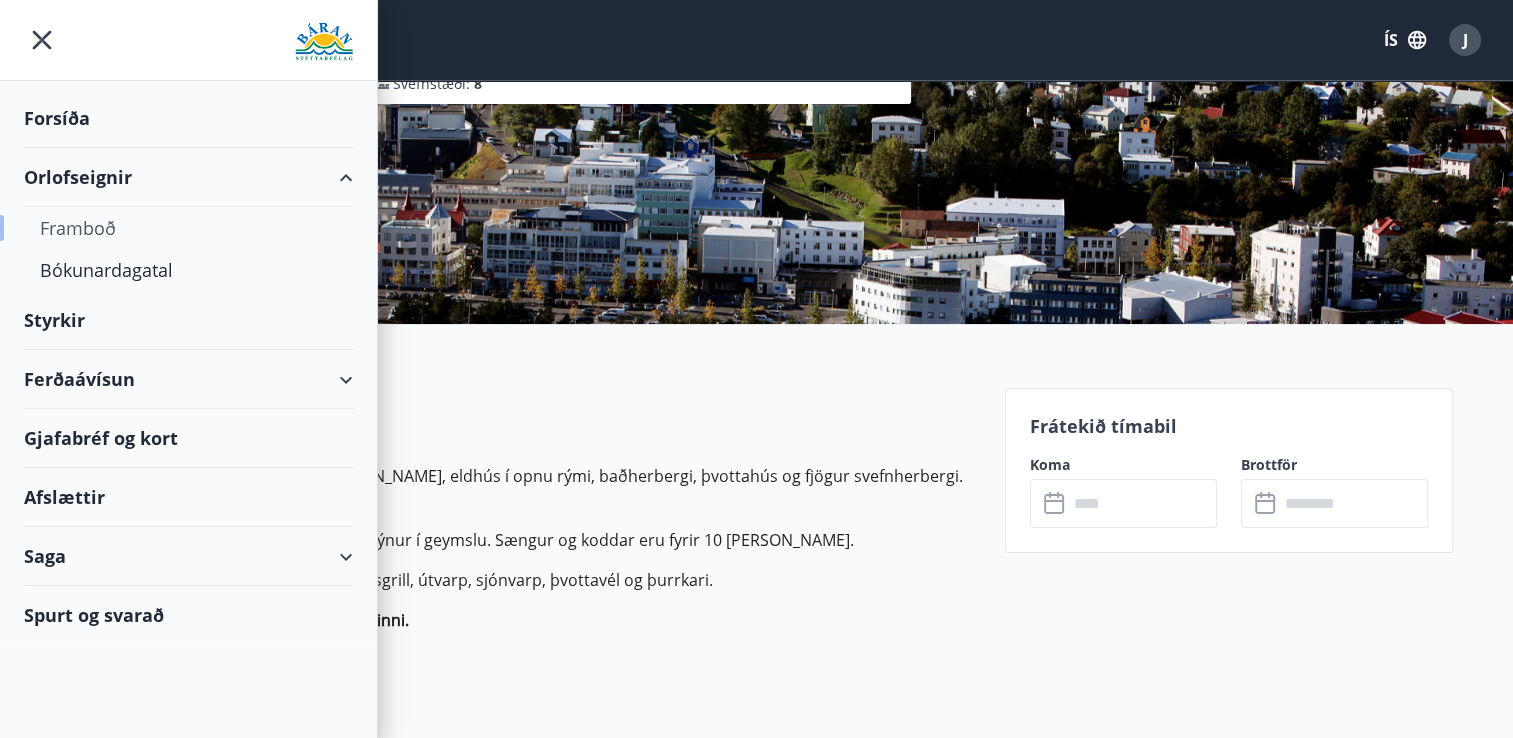 click on "Framboð" at bounding box center (188, 228) 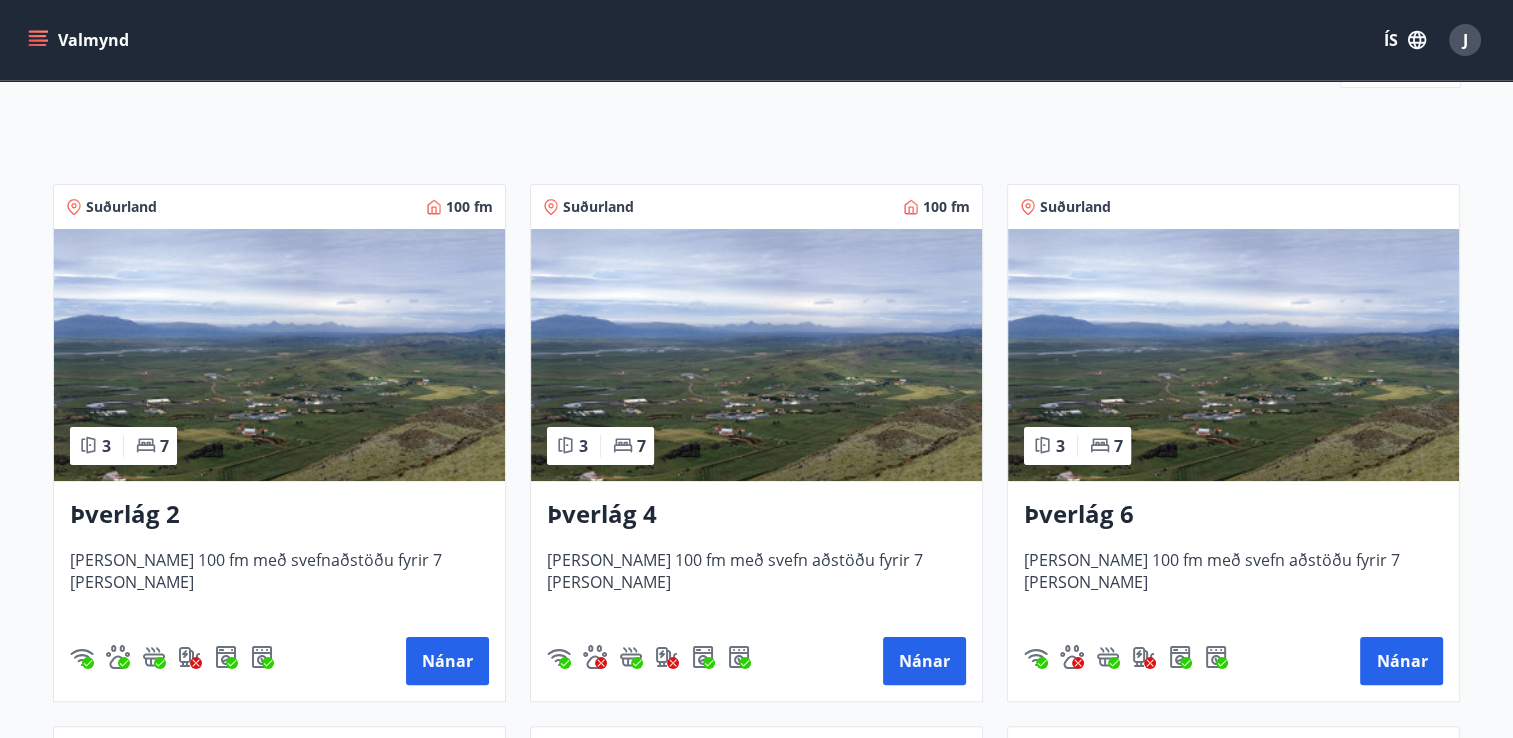 scroll, scrollTop: 284, scrollLeft: 0, axis: vertical 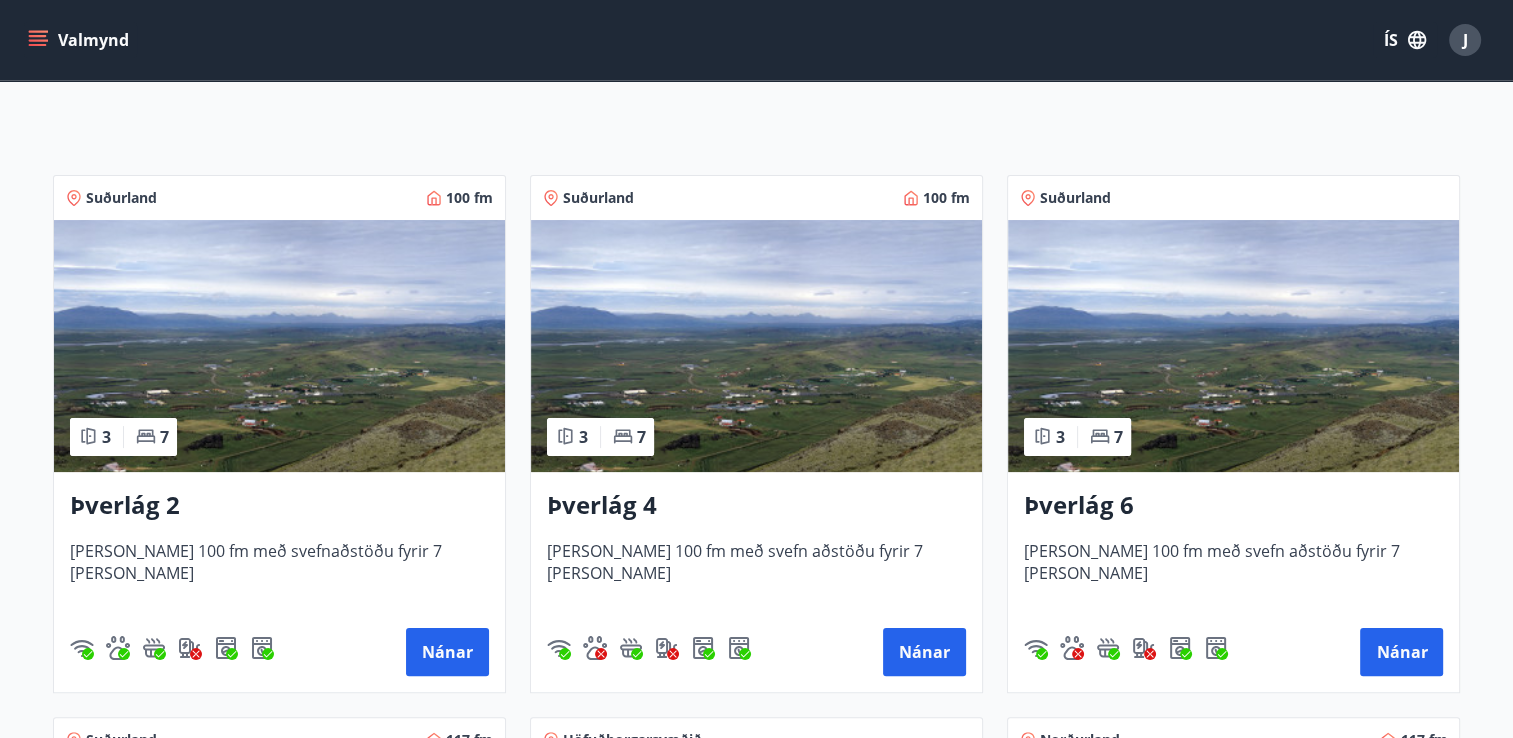 click at bounding box center [279, 346] 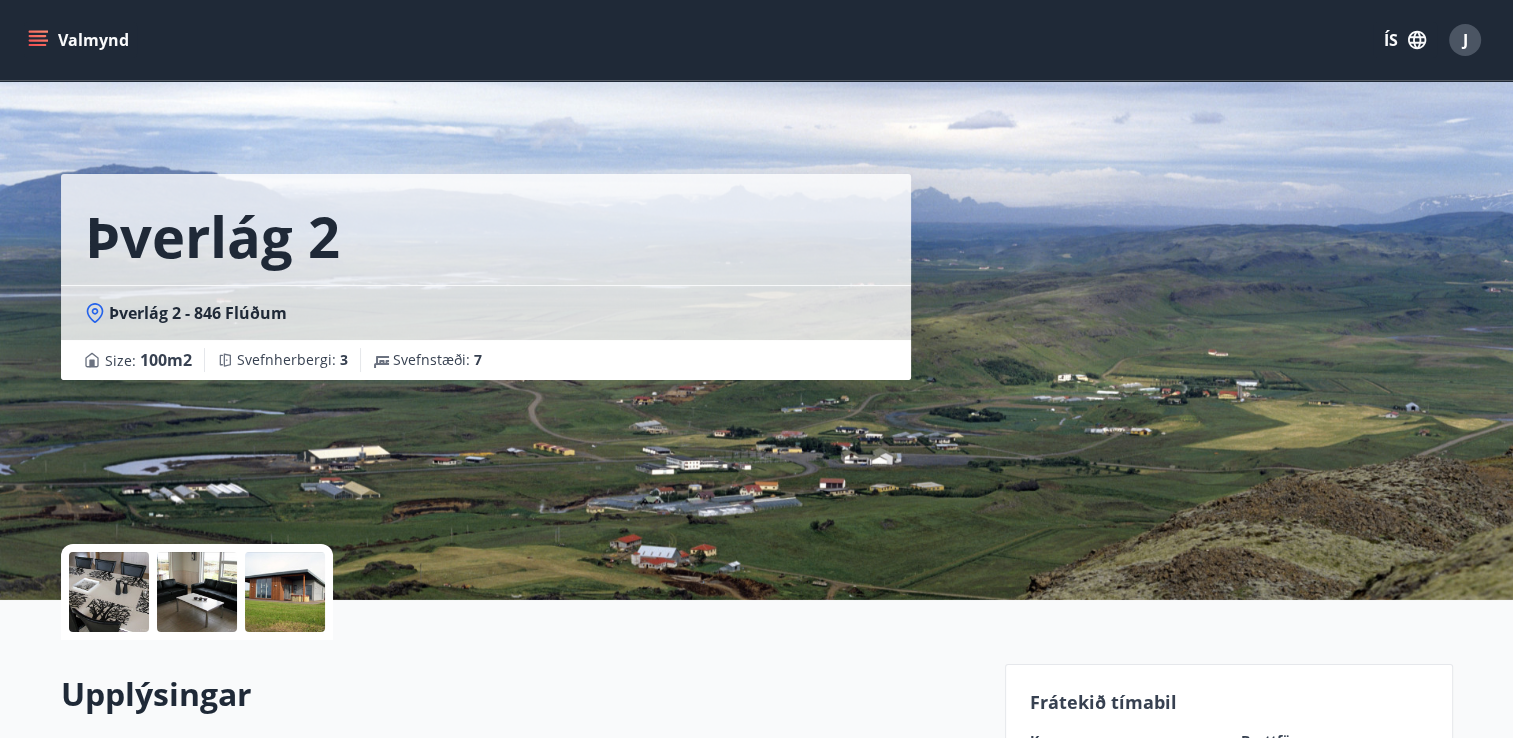 scroll, scrollTop: 264, scrollLeft: 0, axis: vertical 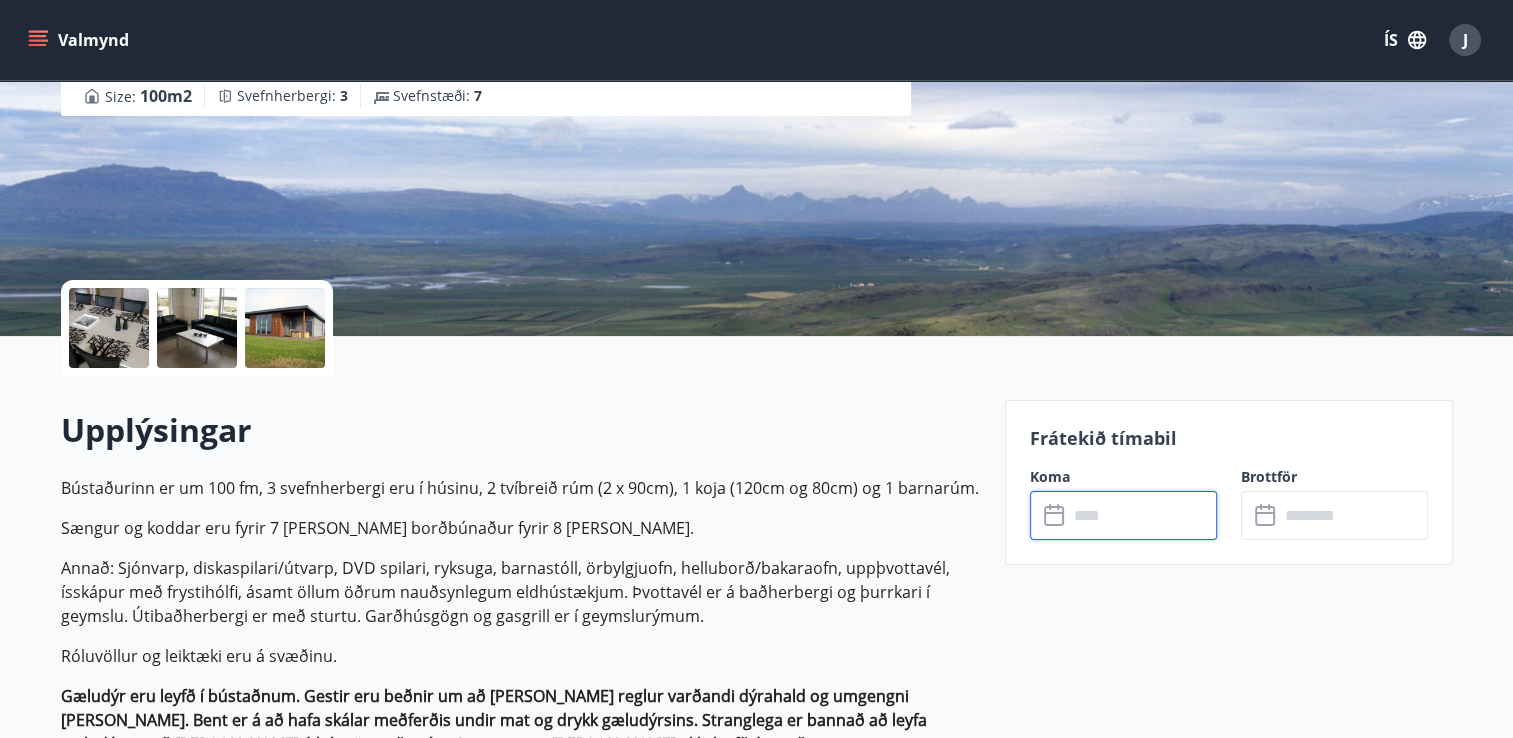 click at bounding box center (1142, 515) 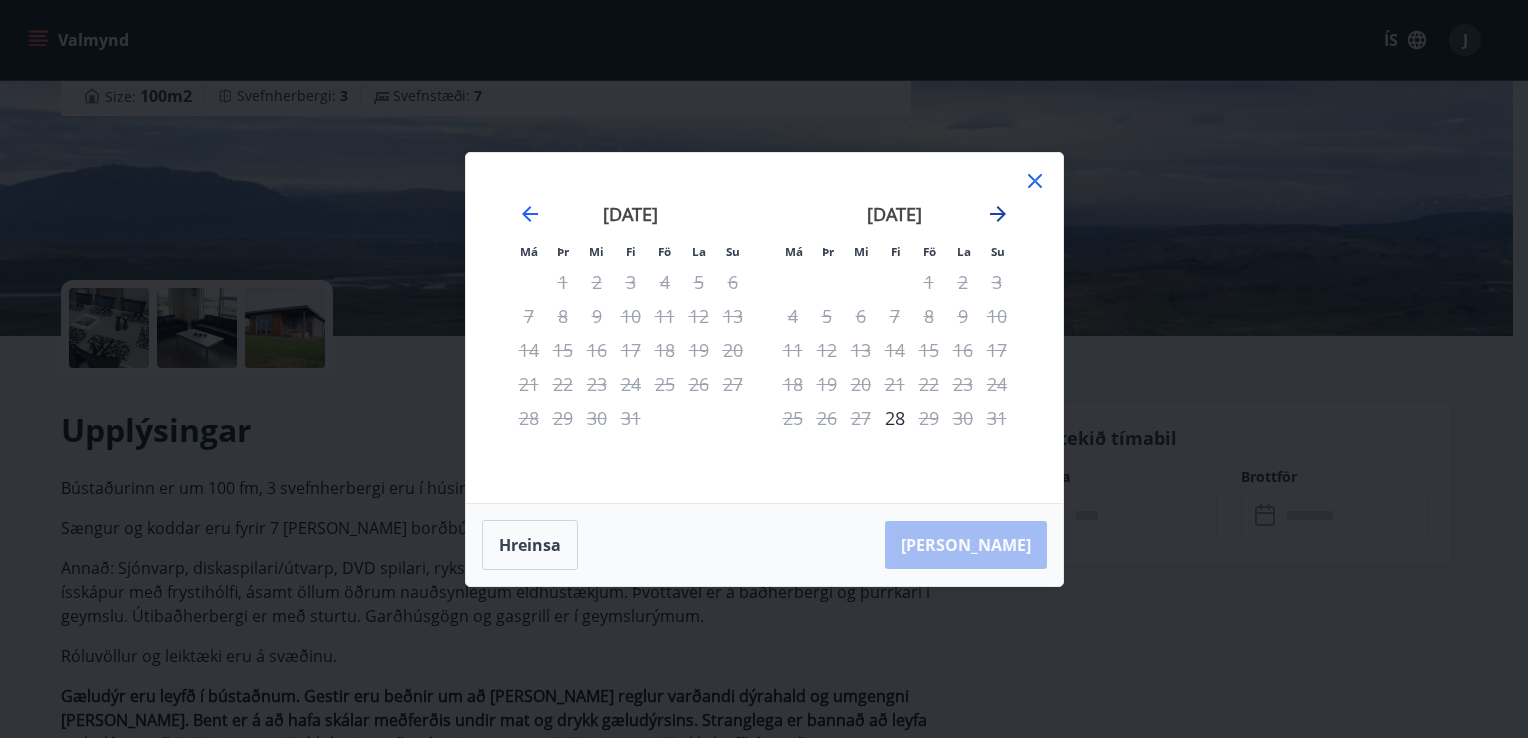 click 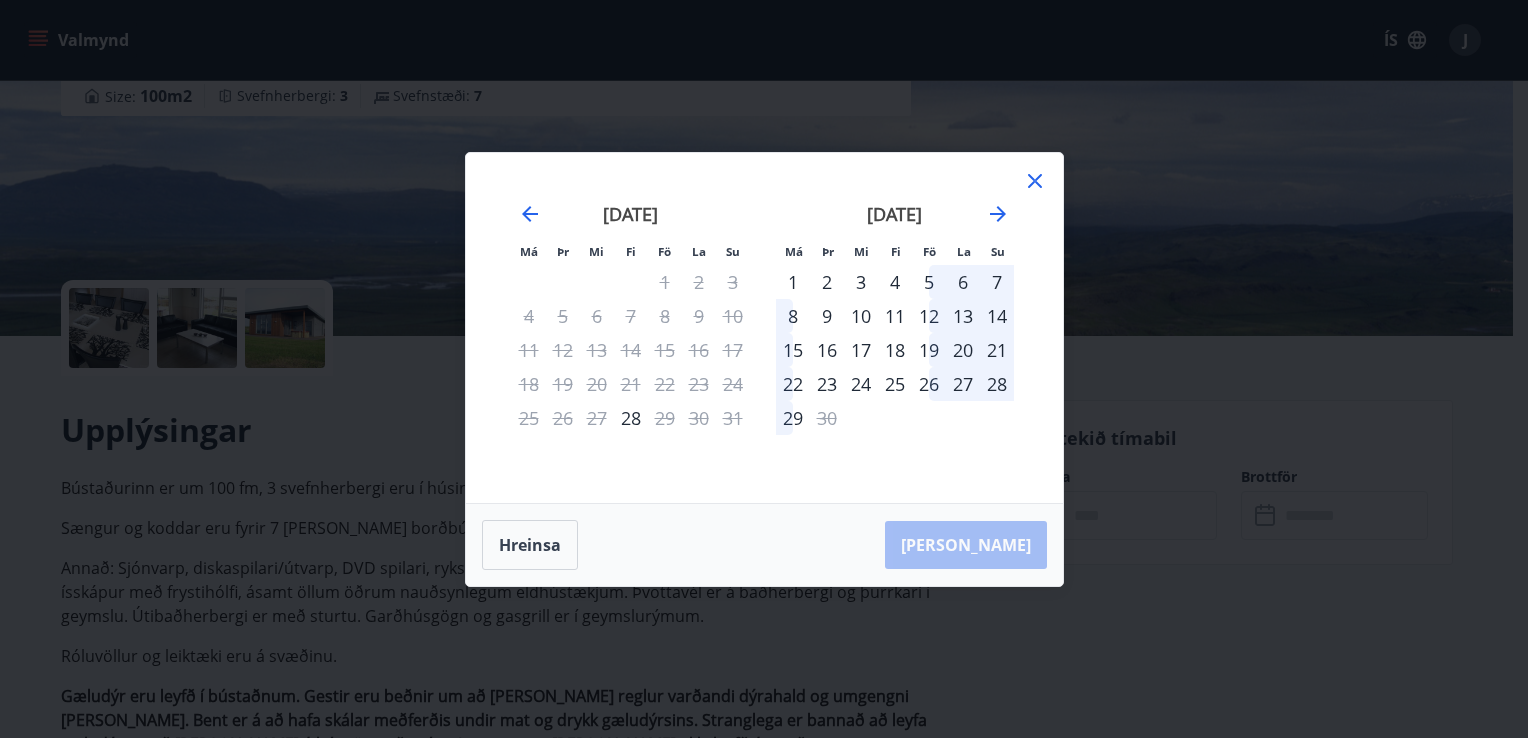 click on "Má Þr Mi Fi Fö La Su Má Þr Mi Fi Fö La Su [DATE] 1 2 3 4 5 6 7 8 9 10 11 12 13 14 15 16 17 18 19 20 21 22 23 24 25 26 27 28 29 30 [DATE] 1 2 3 4 5 6 7 8 9 10 11 12 13 14 15 16 17 18 19 20 21 22 23 24 25 26 27 28 29 30 31 [DATE] 1 2 3 4 5 6 7 8 9 10 11 12 13 14 15 16 17 18 19 20 21 22 23 24 25 26 27 28 29 [DATE] 1 2 3 4 5 6 7 8 9 10 11 12 13 14 15 16 17 18 19 20 21 22 23 24 25 26 27 28 29 30 31 [PERSON_NAME]" at bounding box center (764, 369) 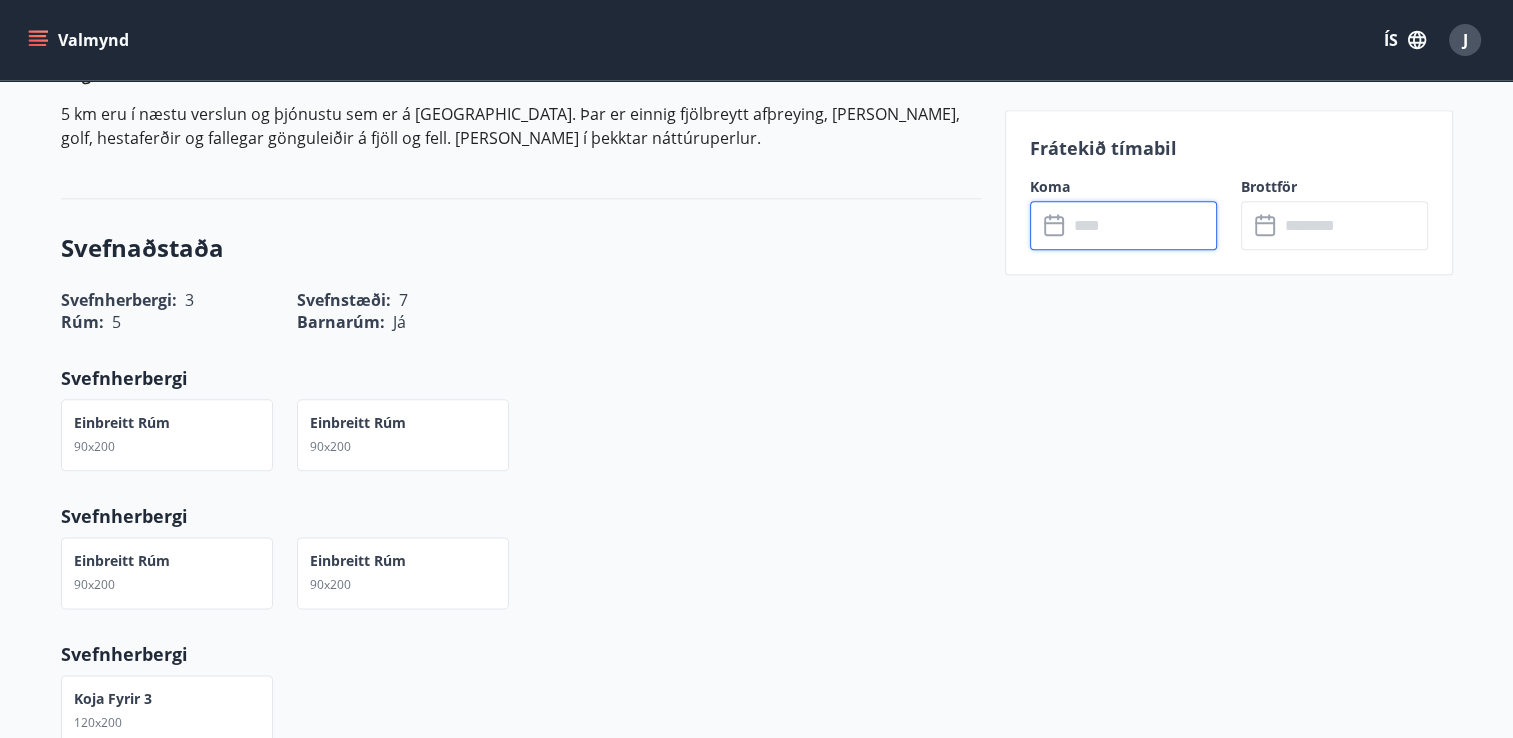 scroll, scrollTop: 2303, scrollLeft: 0, axis: vertical 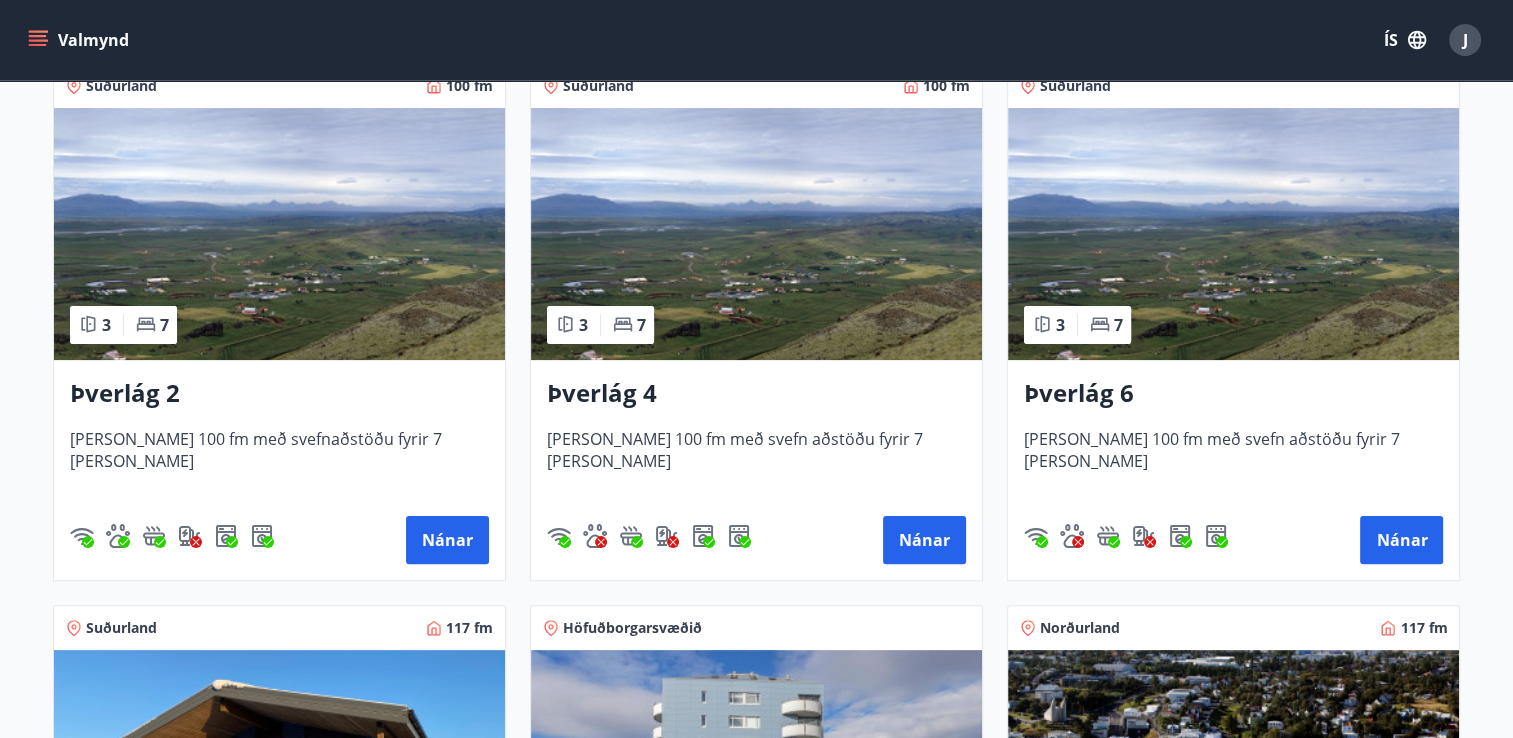 click on "Þverlág 4" at bounding box center [756, 394] 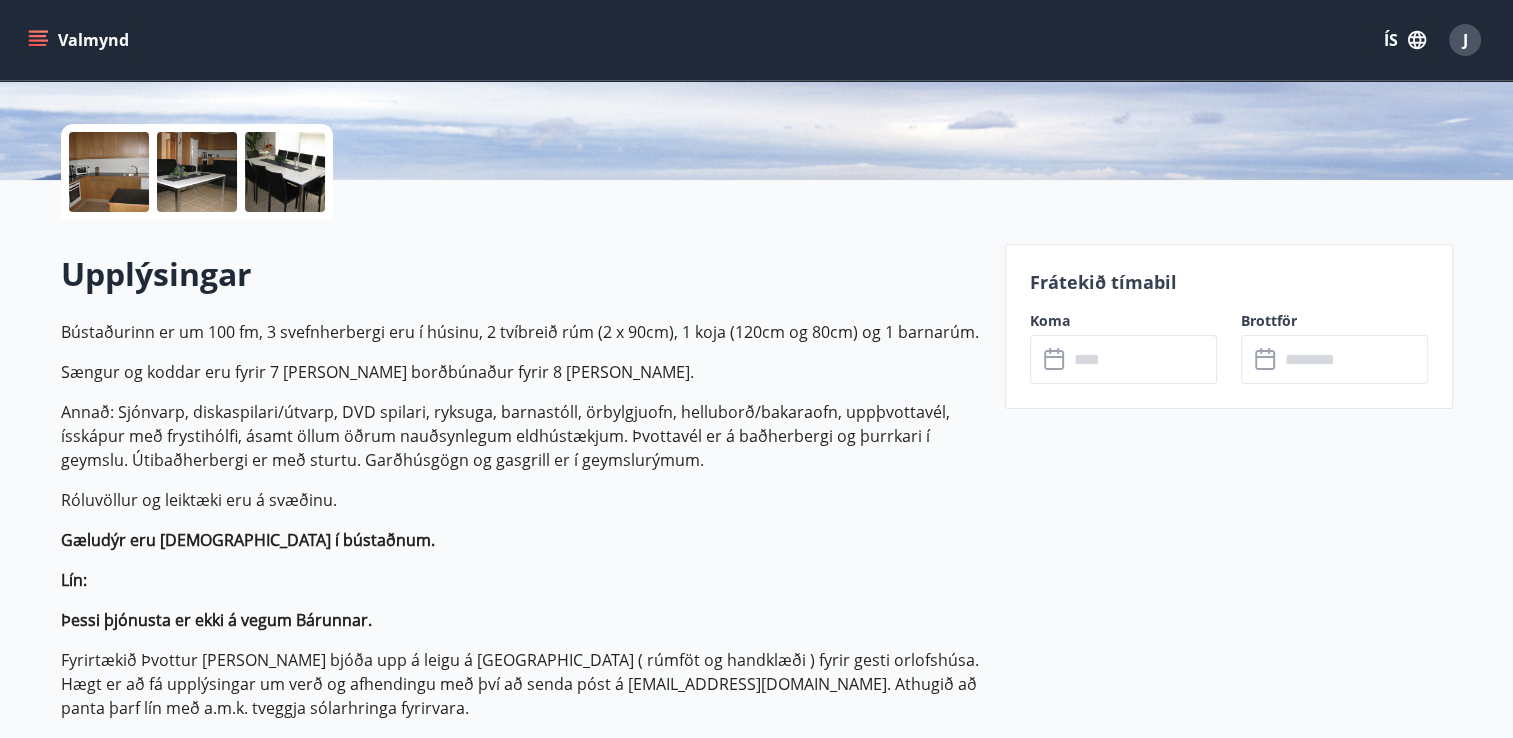 scroll, scrollTop: 427, scrollLeft: 0, axis: vertical 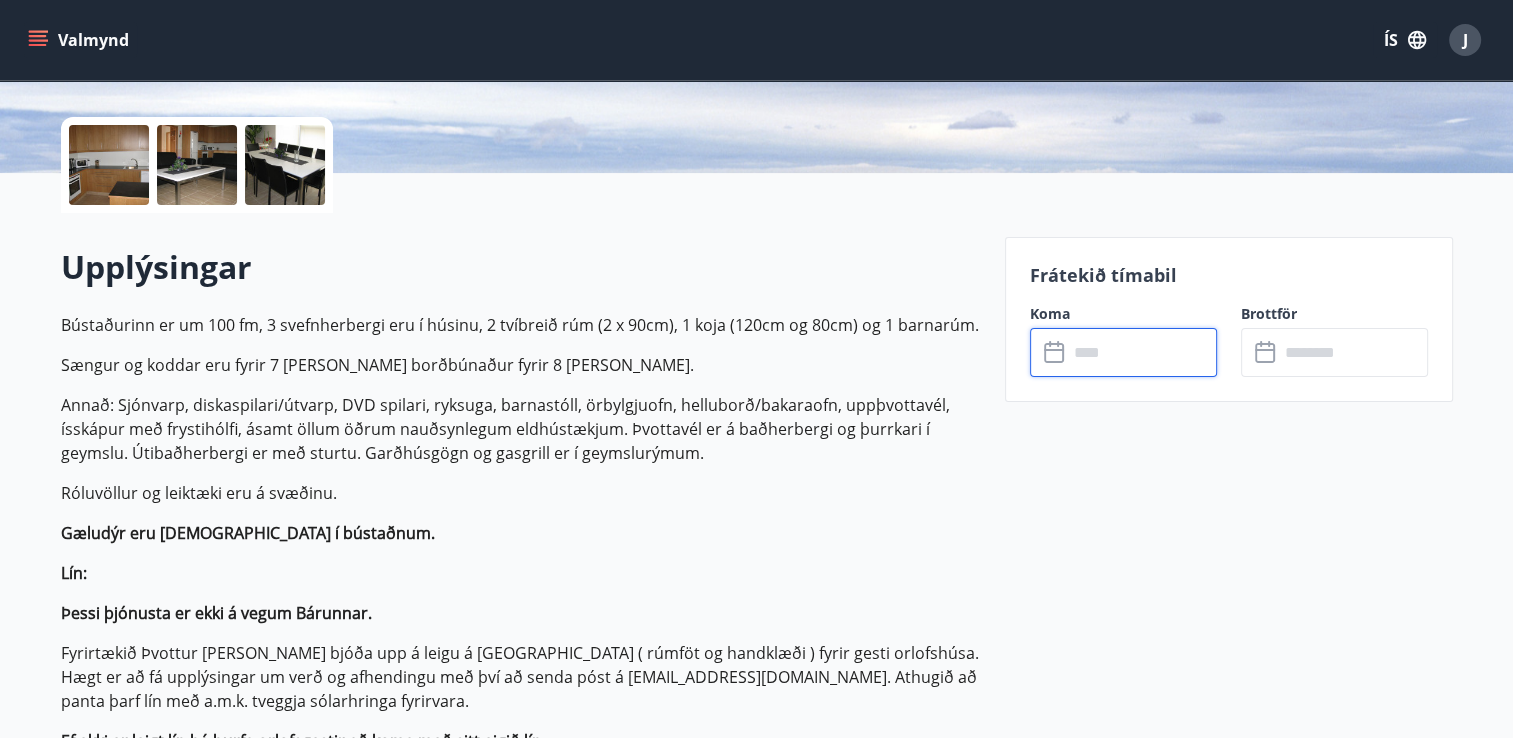 click at bounding box center (1142, 352) 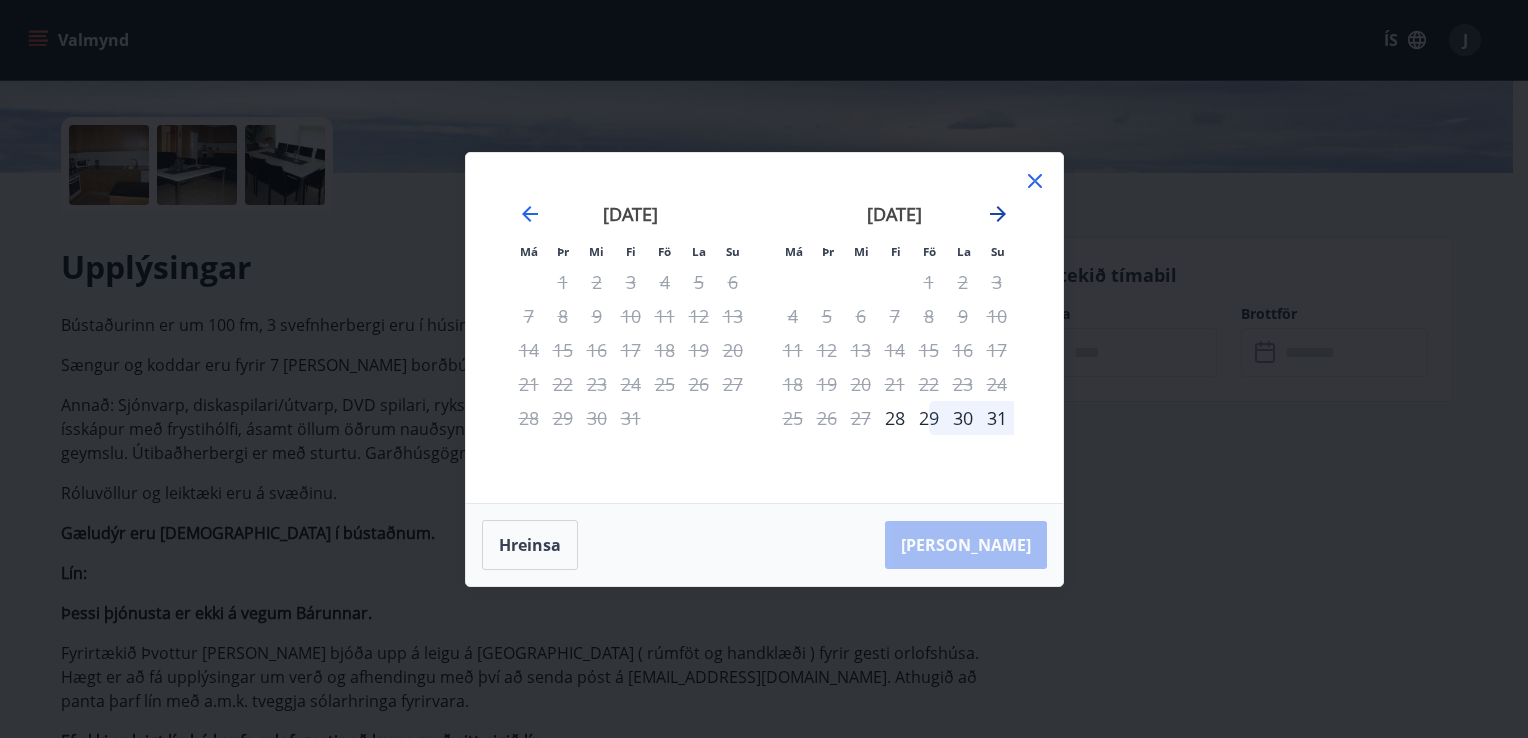 click 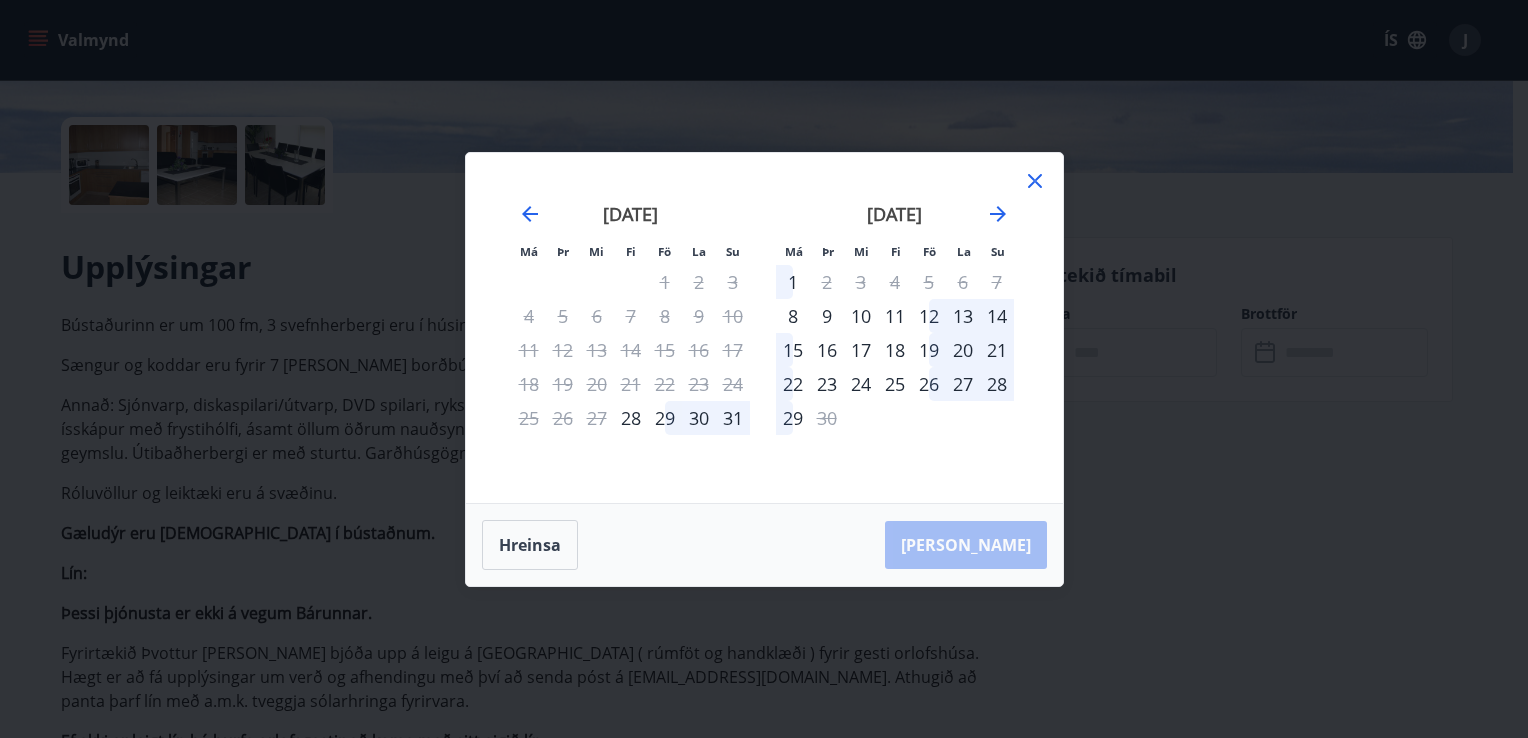 click 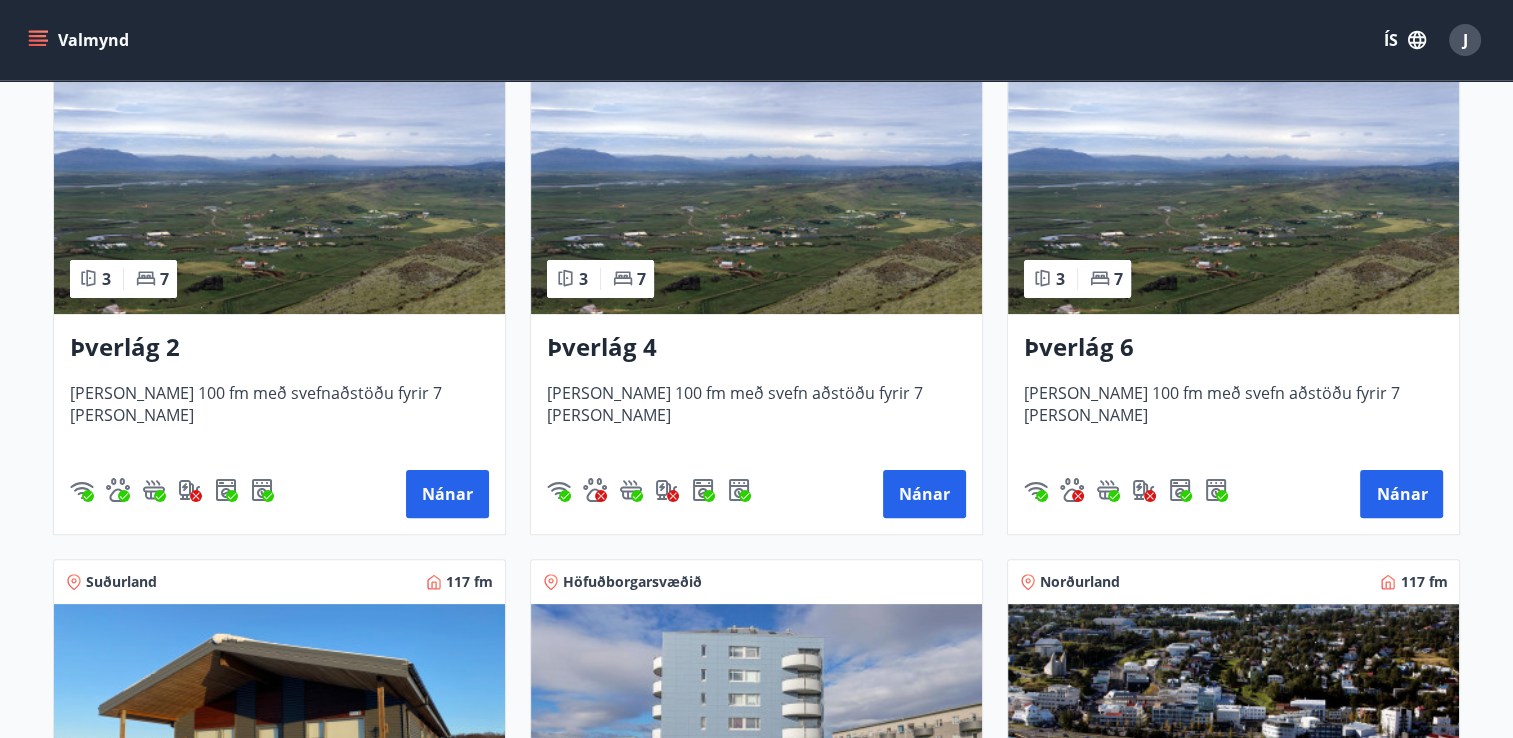 scroll, scrollTop: 443, scrollLeft: 0, axis: vertical 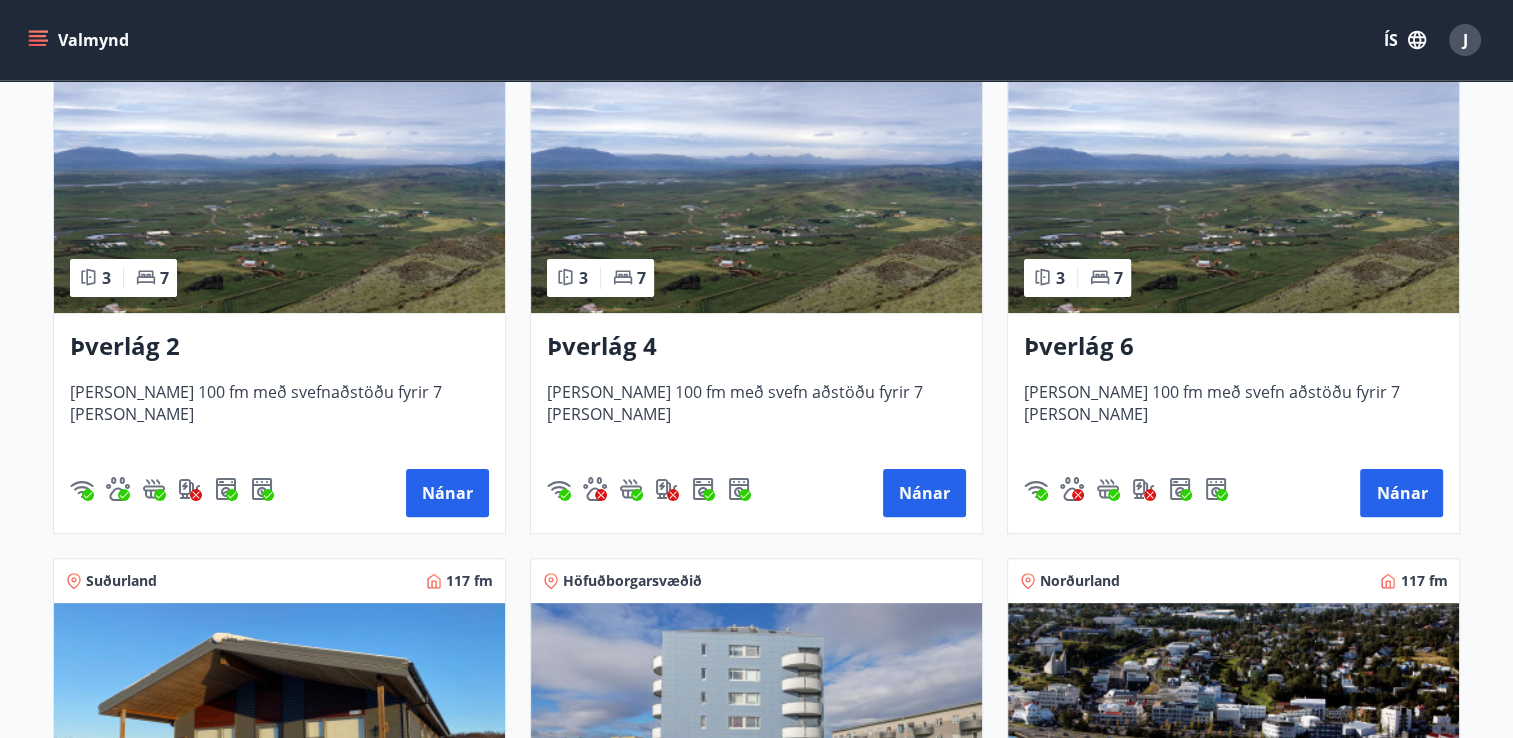 click at bounding box center [1233, 187] 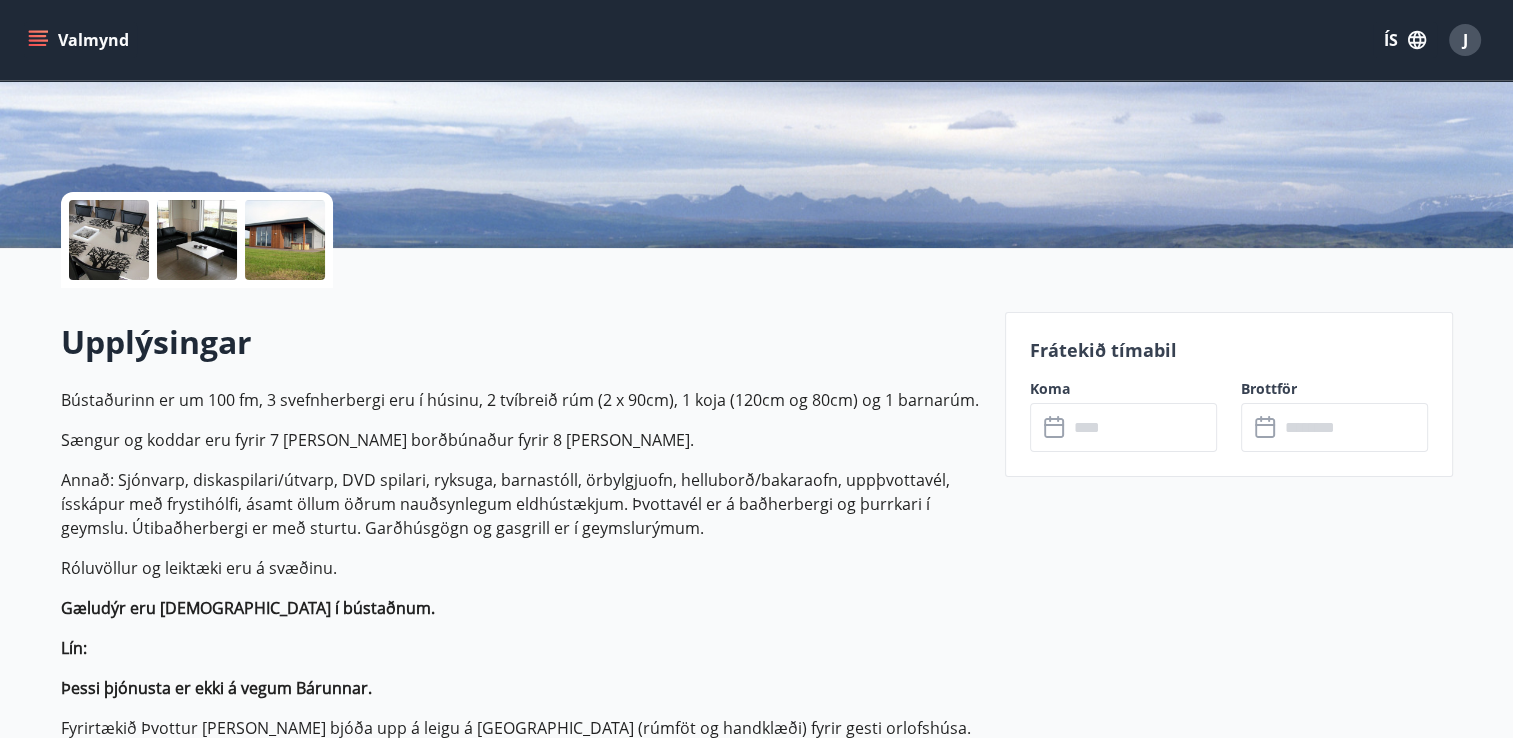 scroll, scrollTop: 363, scrollLeft: 0, axis: vertical 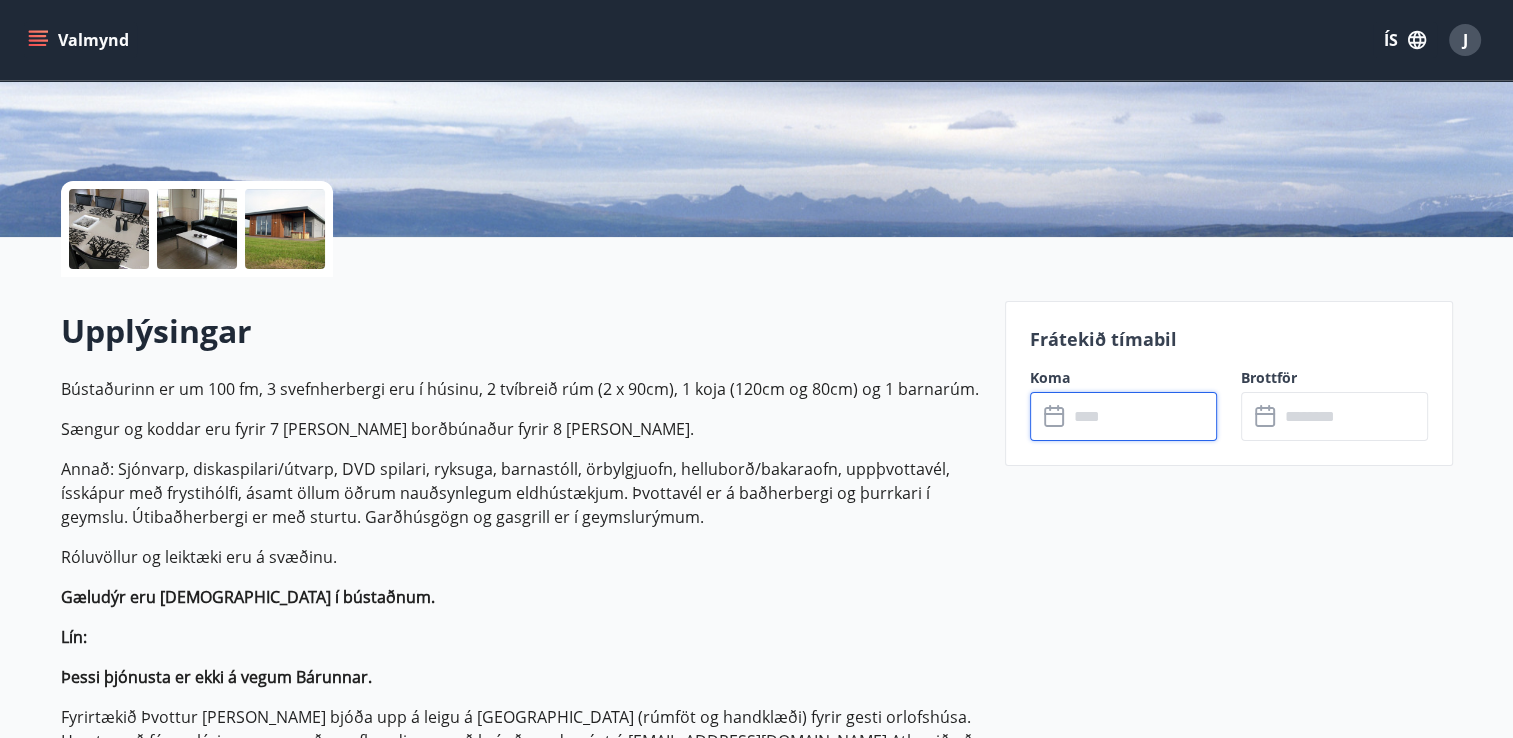 click at bounding box center (1142, 416) 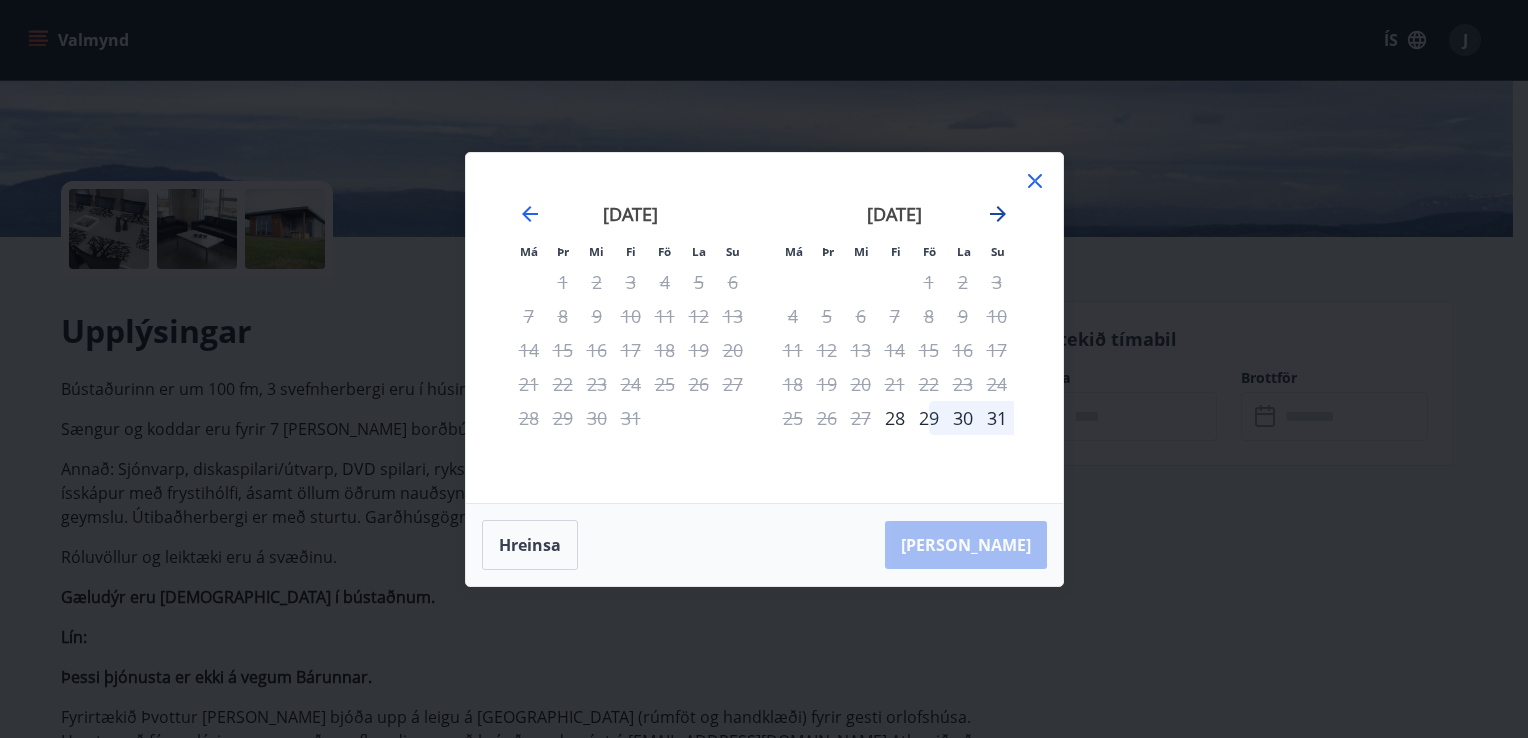 click 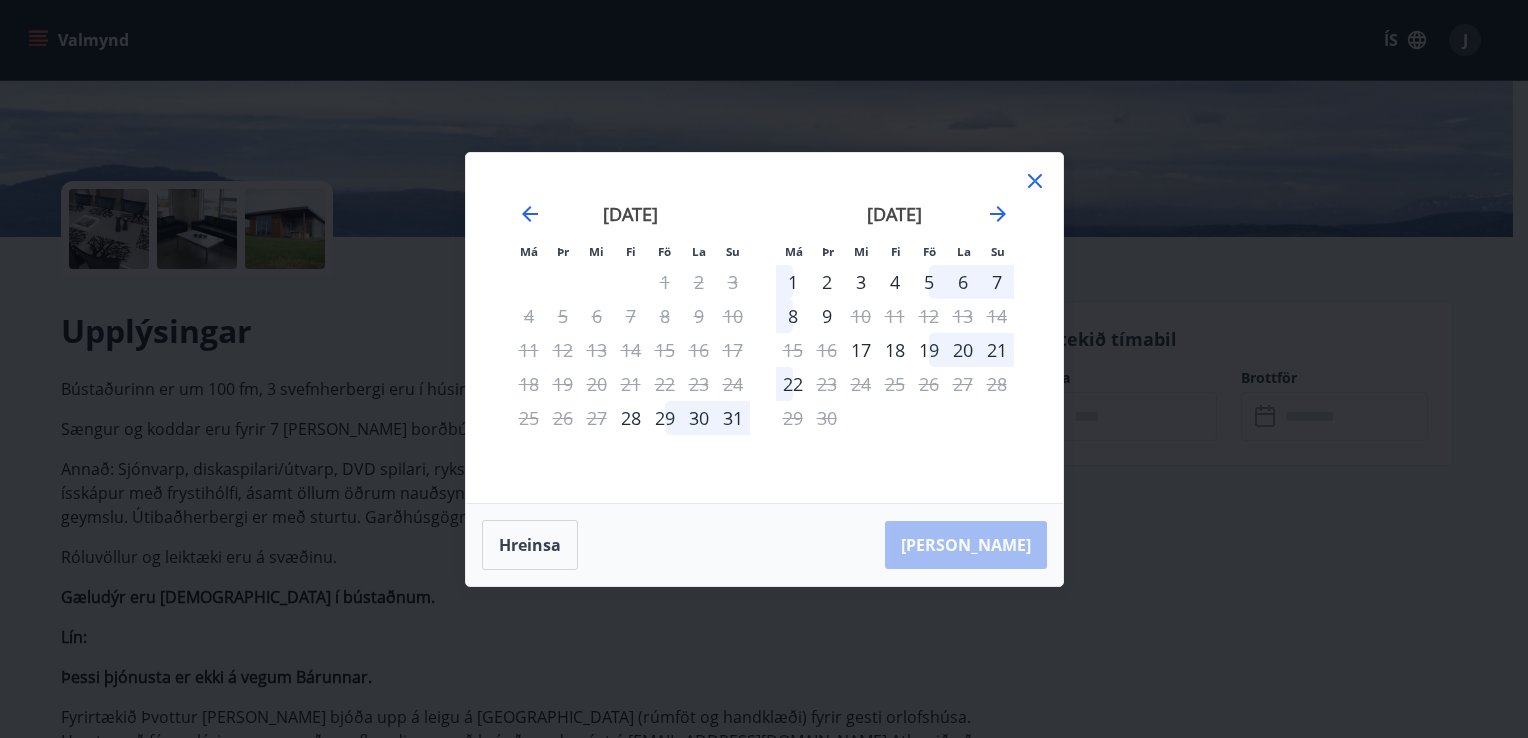click 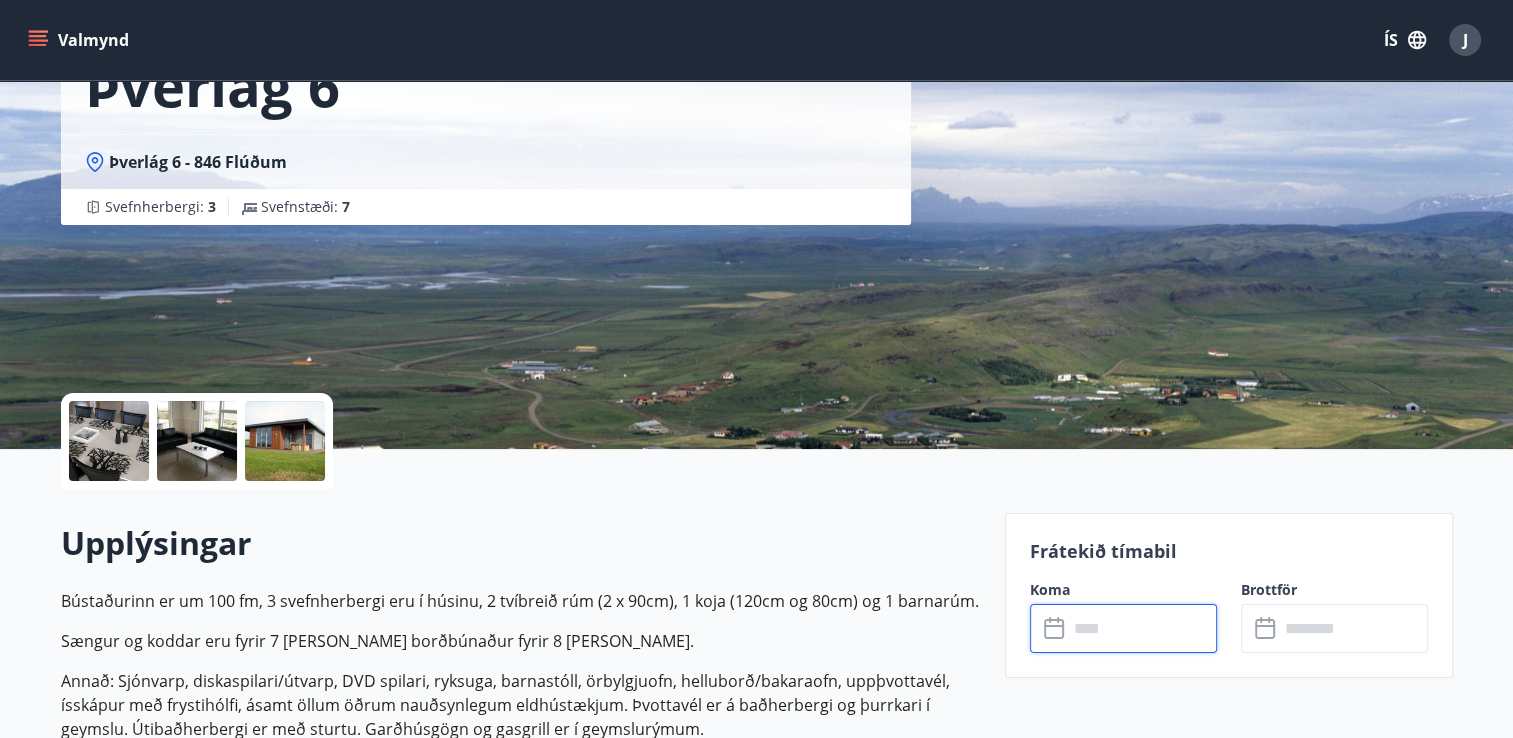 scroll, scrollTop: 0, scrollLeft: 0, axis: both 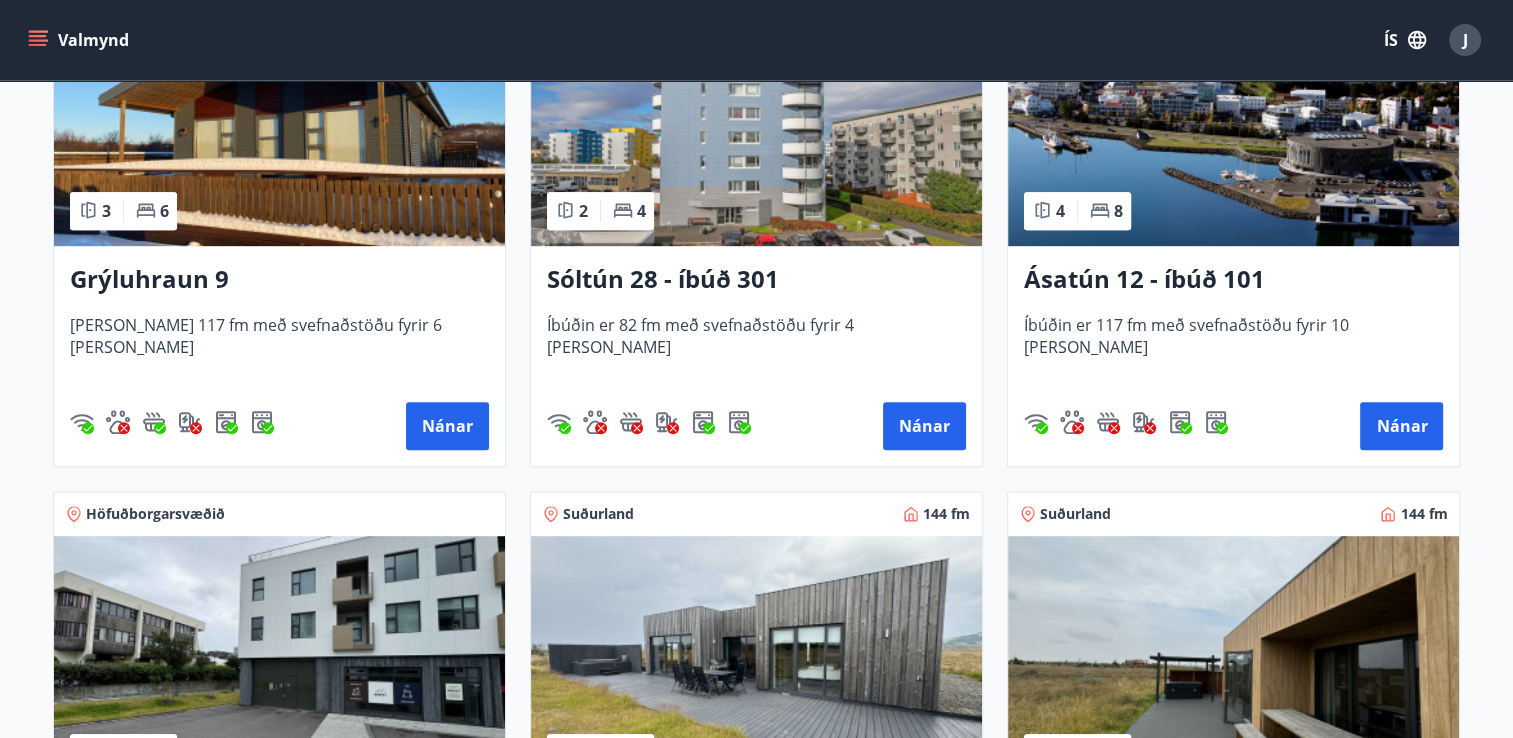 click at bounding box center (279, 120) 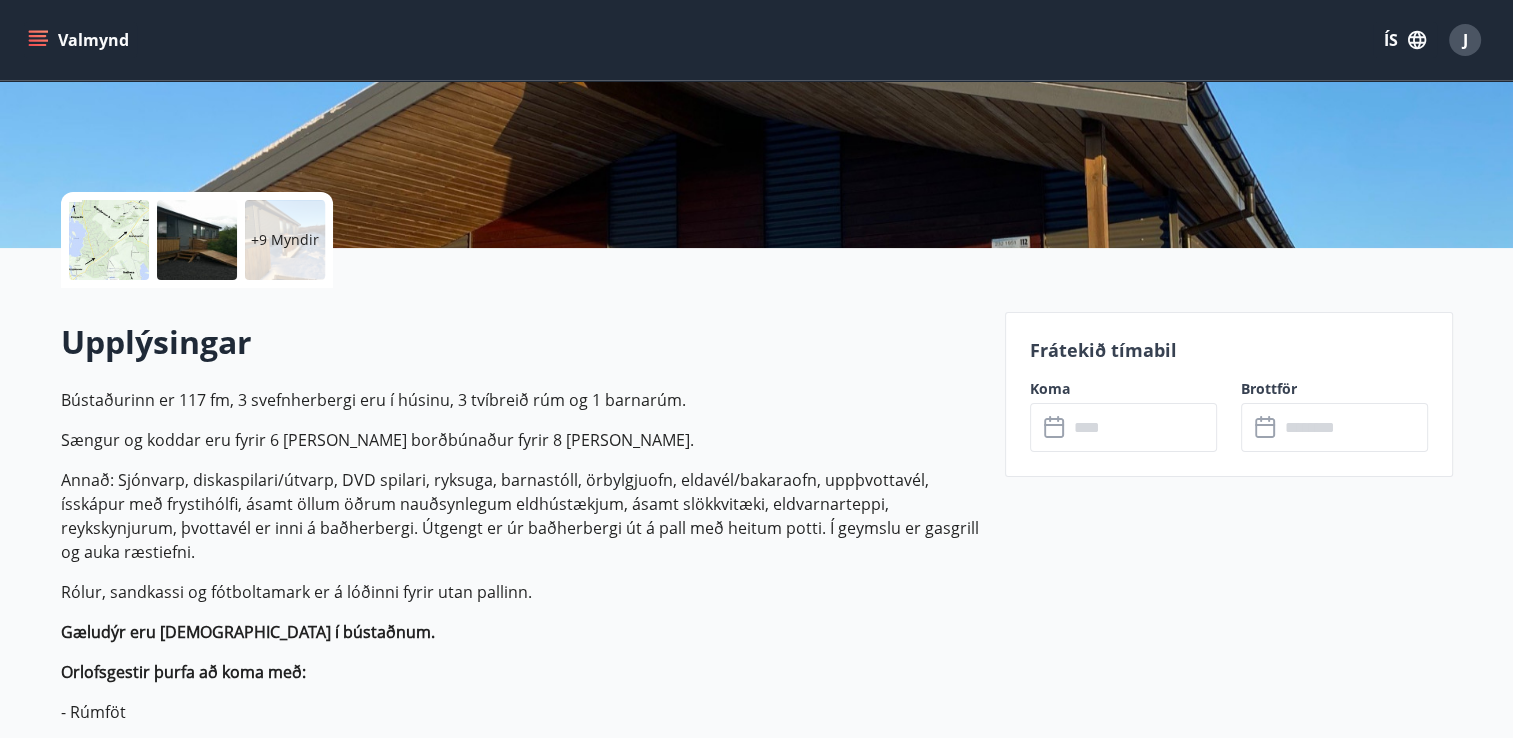 scroll, scrollTop: 356, scrollLeft: 0, axis: vertical 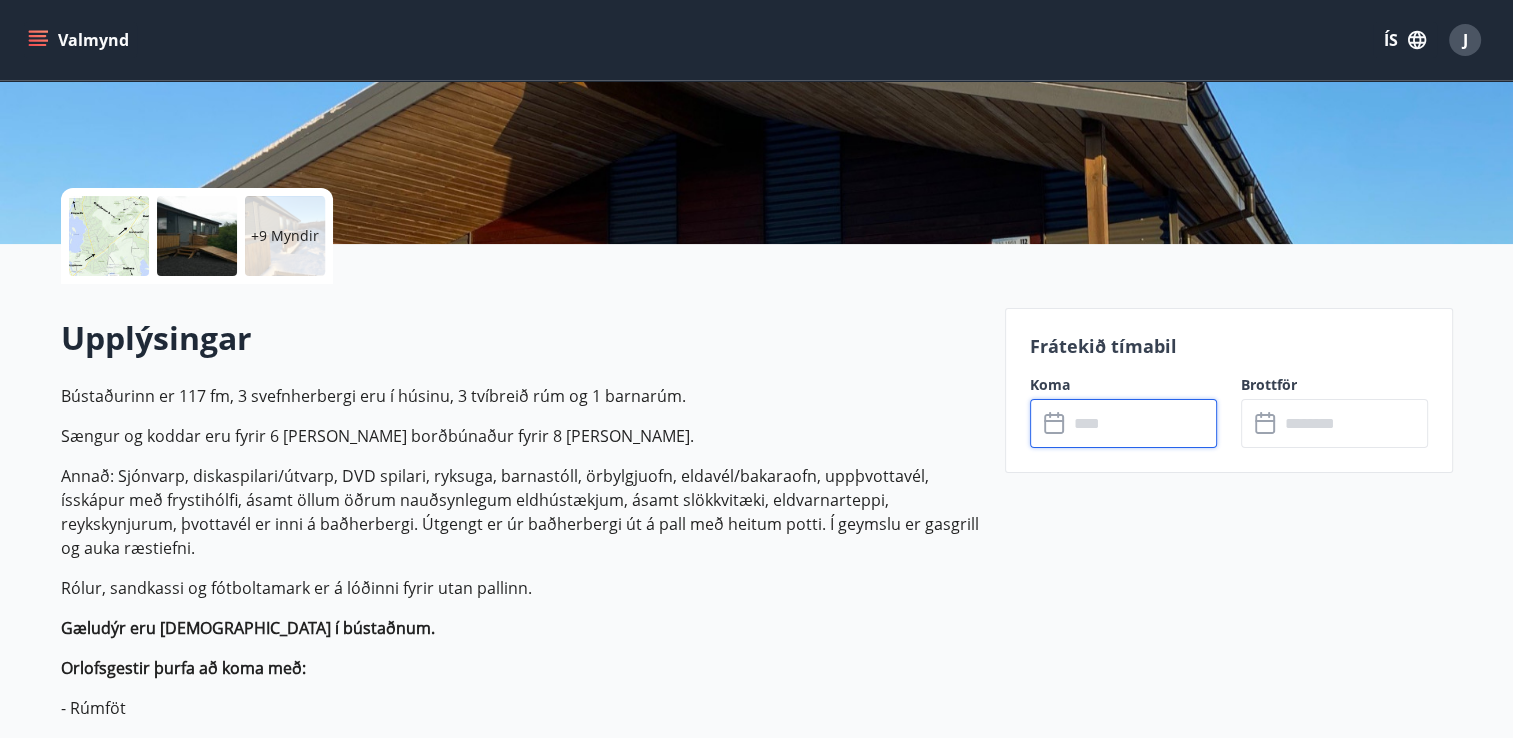 click at bounding box center (1142, 423) 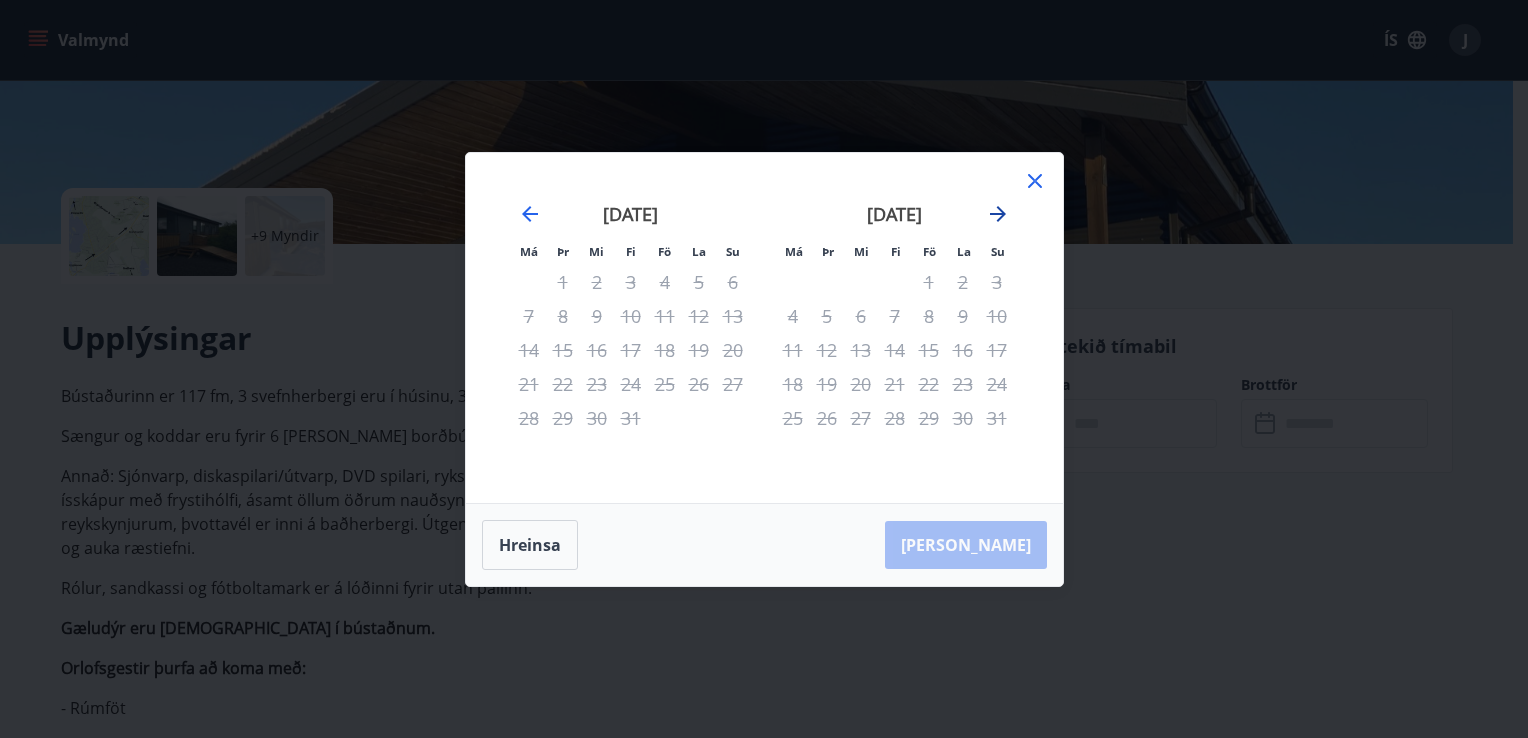 click 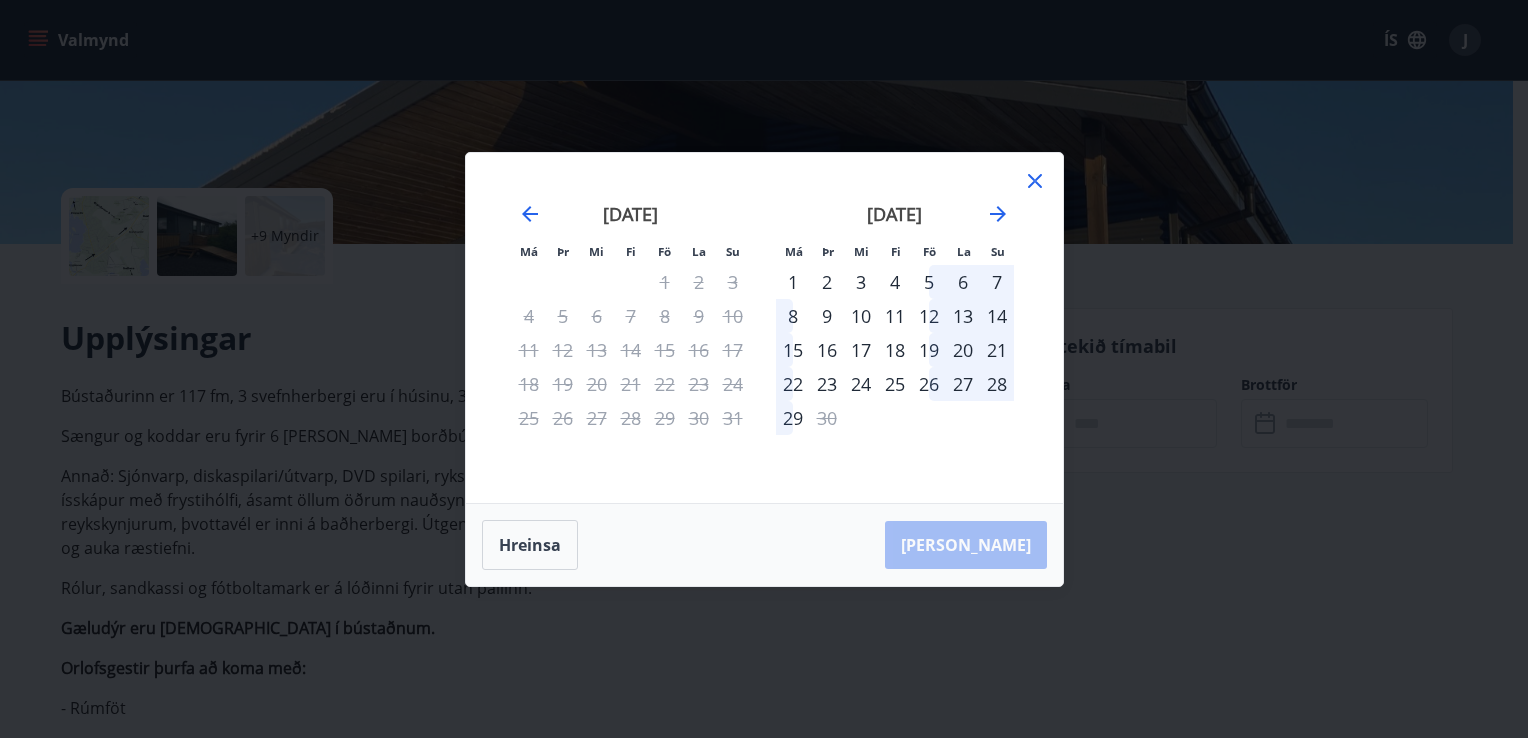 click 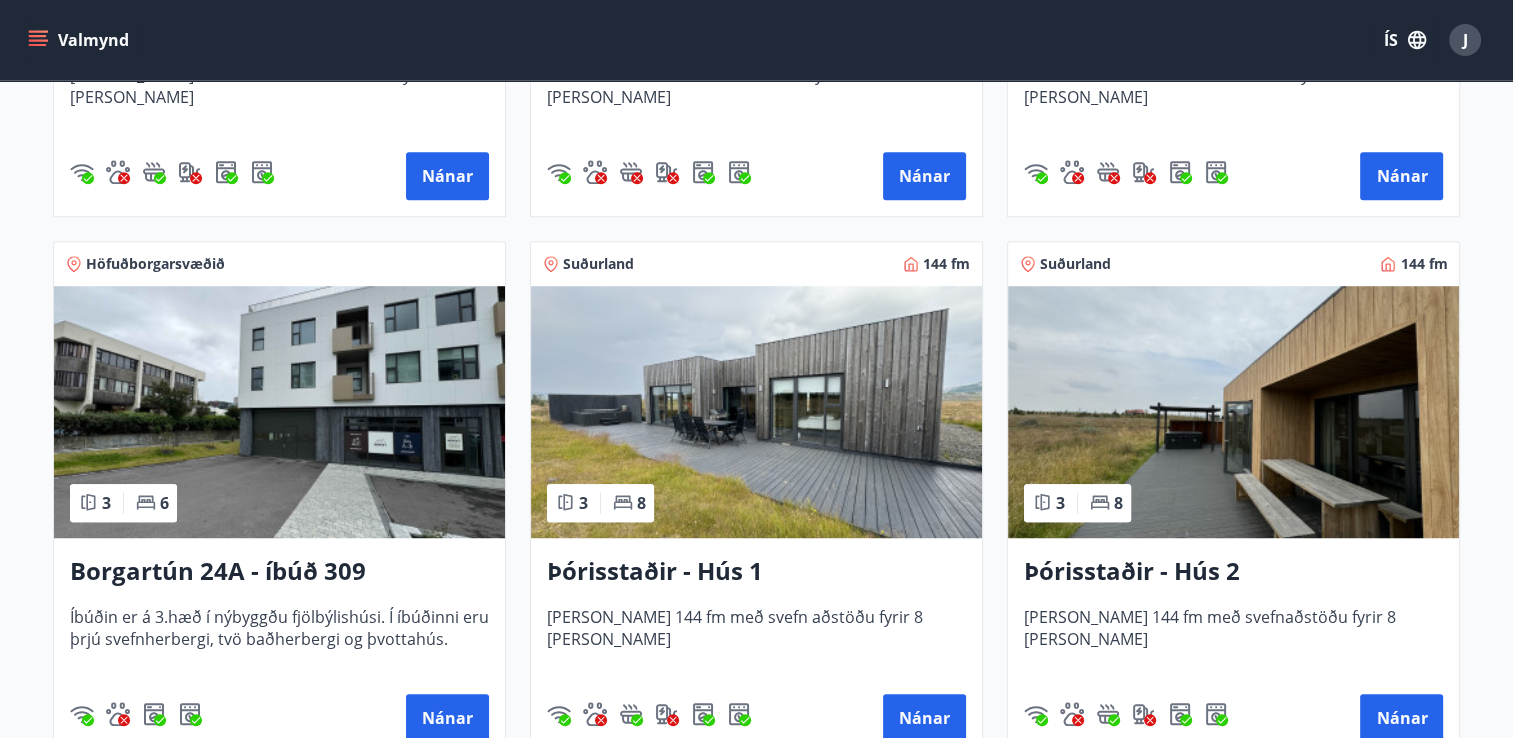 scroll, scrollTop: 1355, scrollLeft: 0, axis: vertical 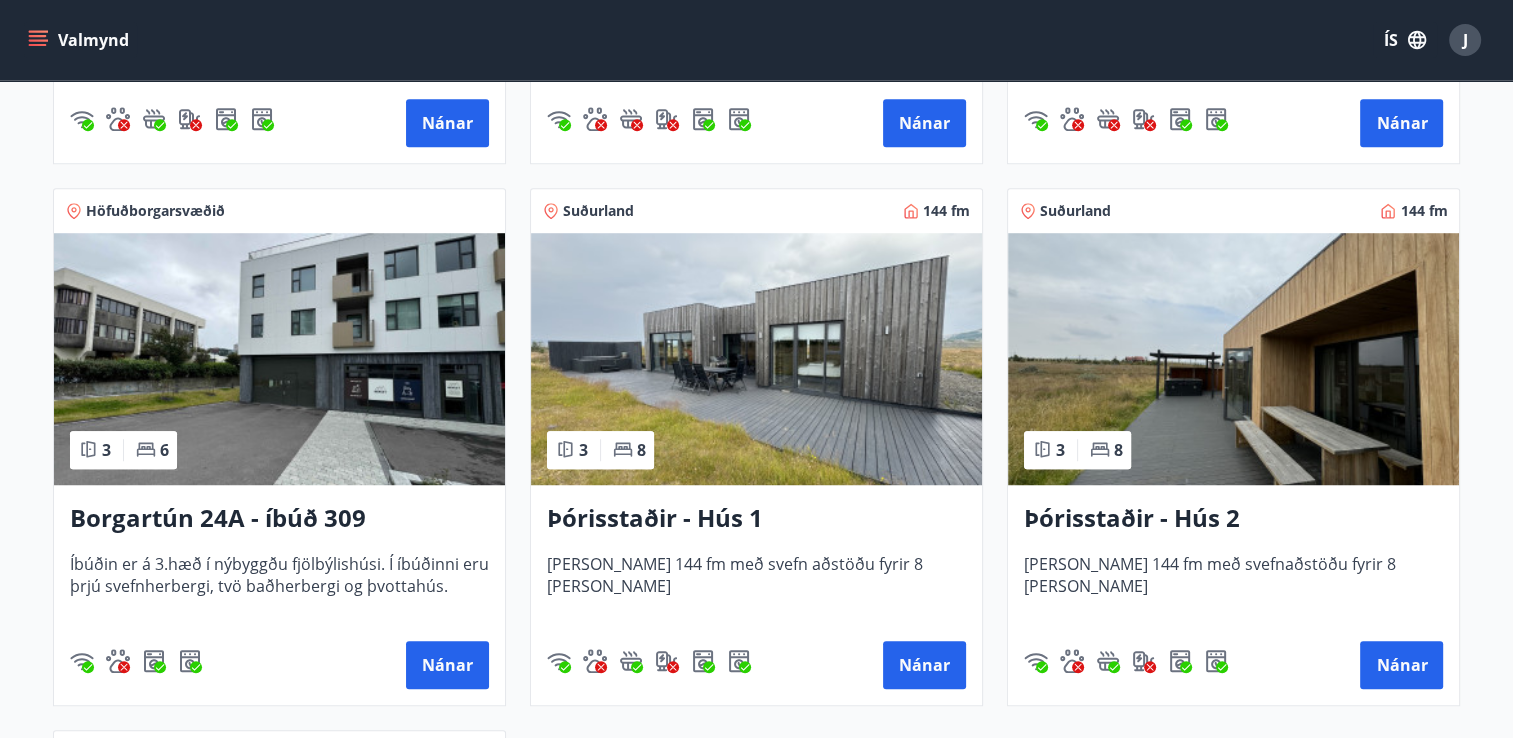 click on "Þórisstaðir -  Hús 1 [PERSON_NAME] 144 fm með svefn aðstöðu fyrir 8 [PERSON_NAME] Nánar" at bounding box center [756, 595] 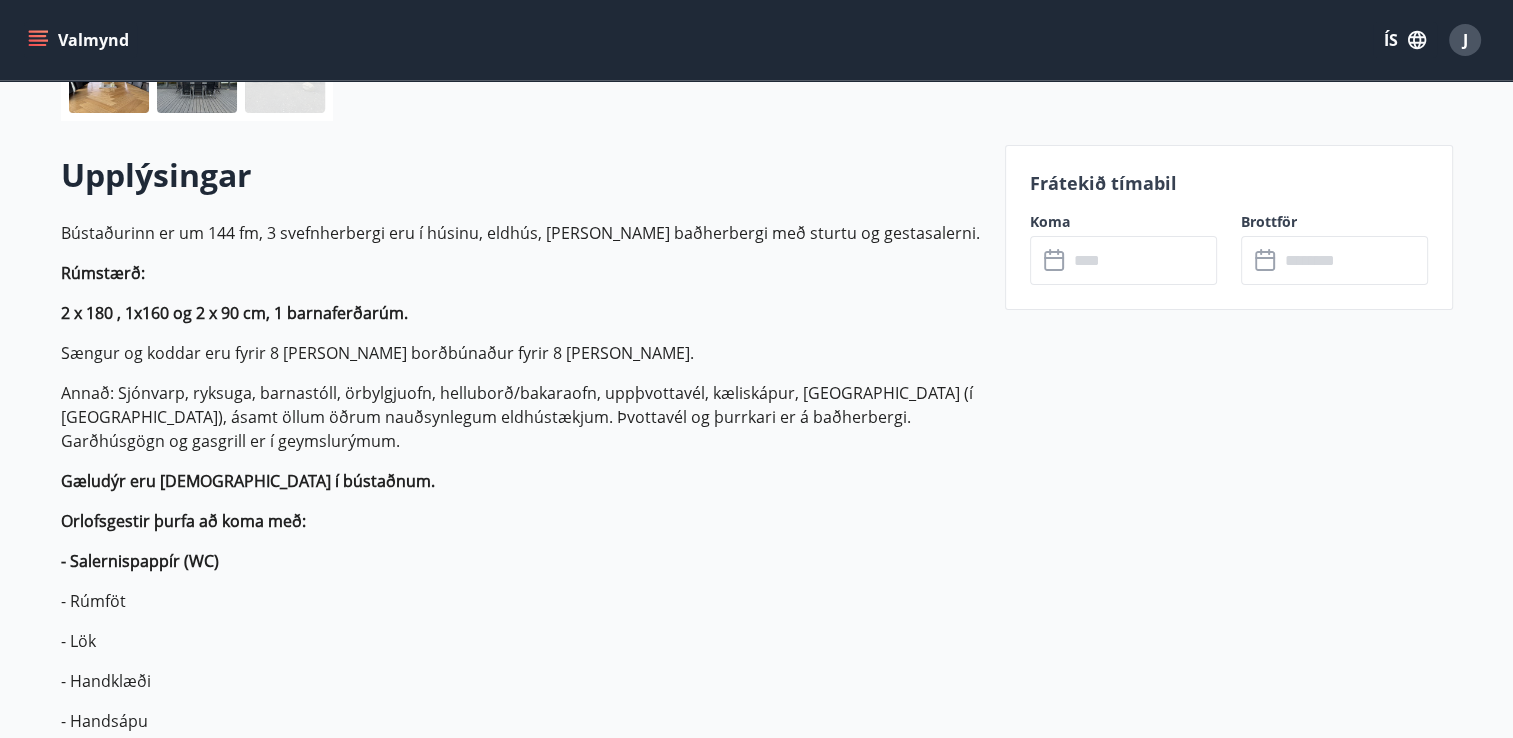 scroll, scrollTop: 520, scrollLeft: 0, axis: vertical 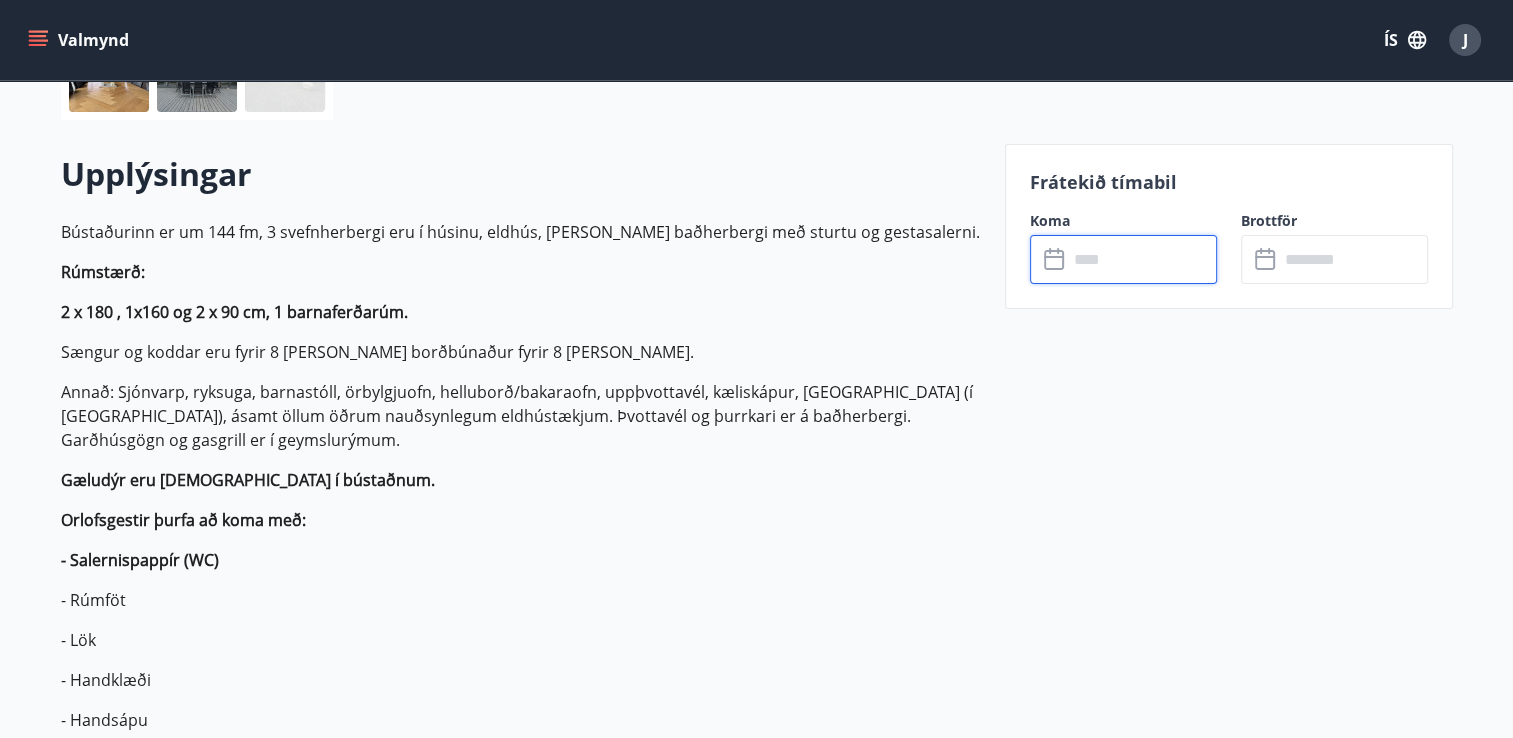 click at bounding box center [1142, 259] 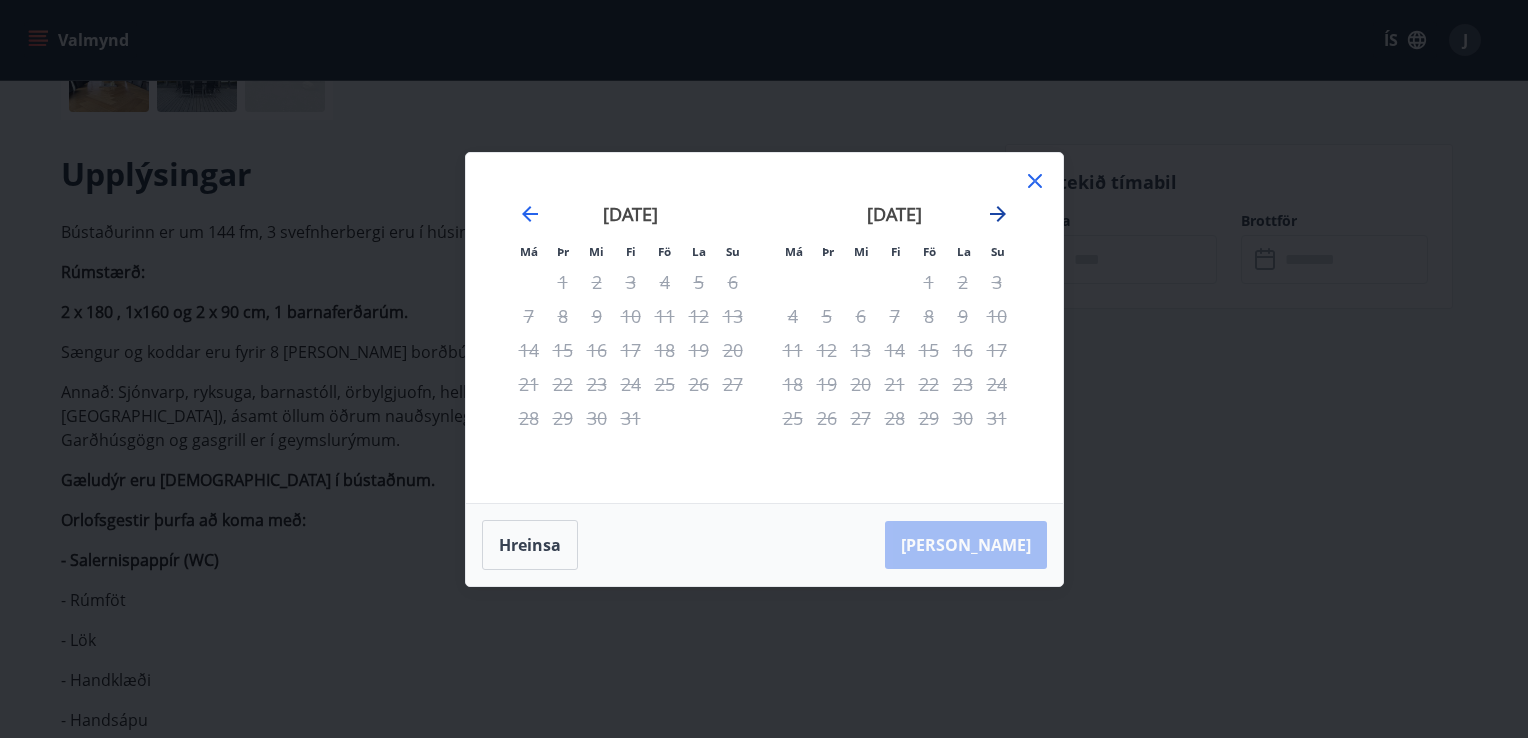 click 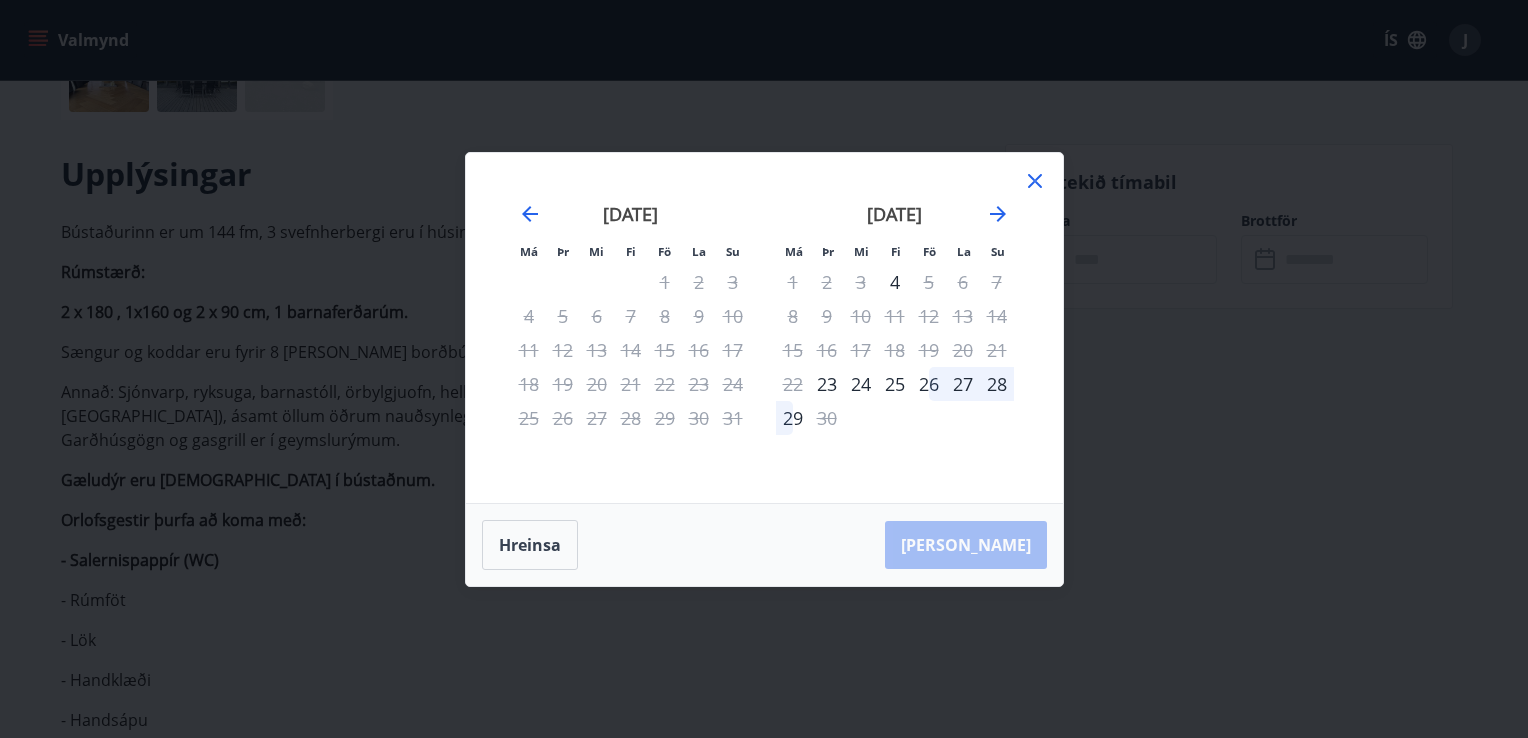 click 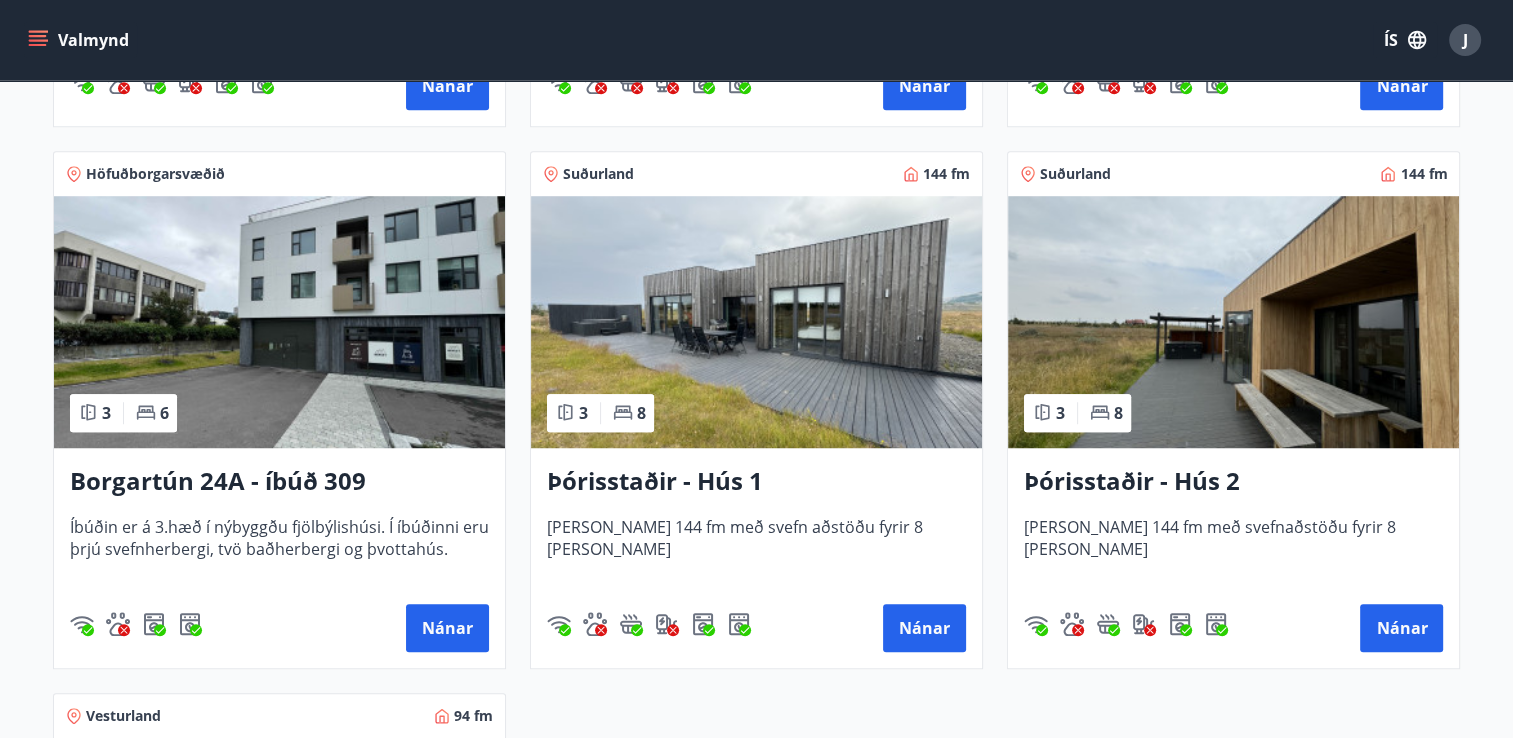 scroll, scrollTop: 1411, scrollLeft: 0, axis: vertical 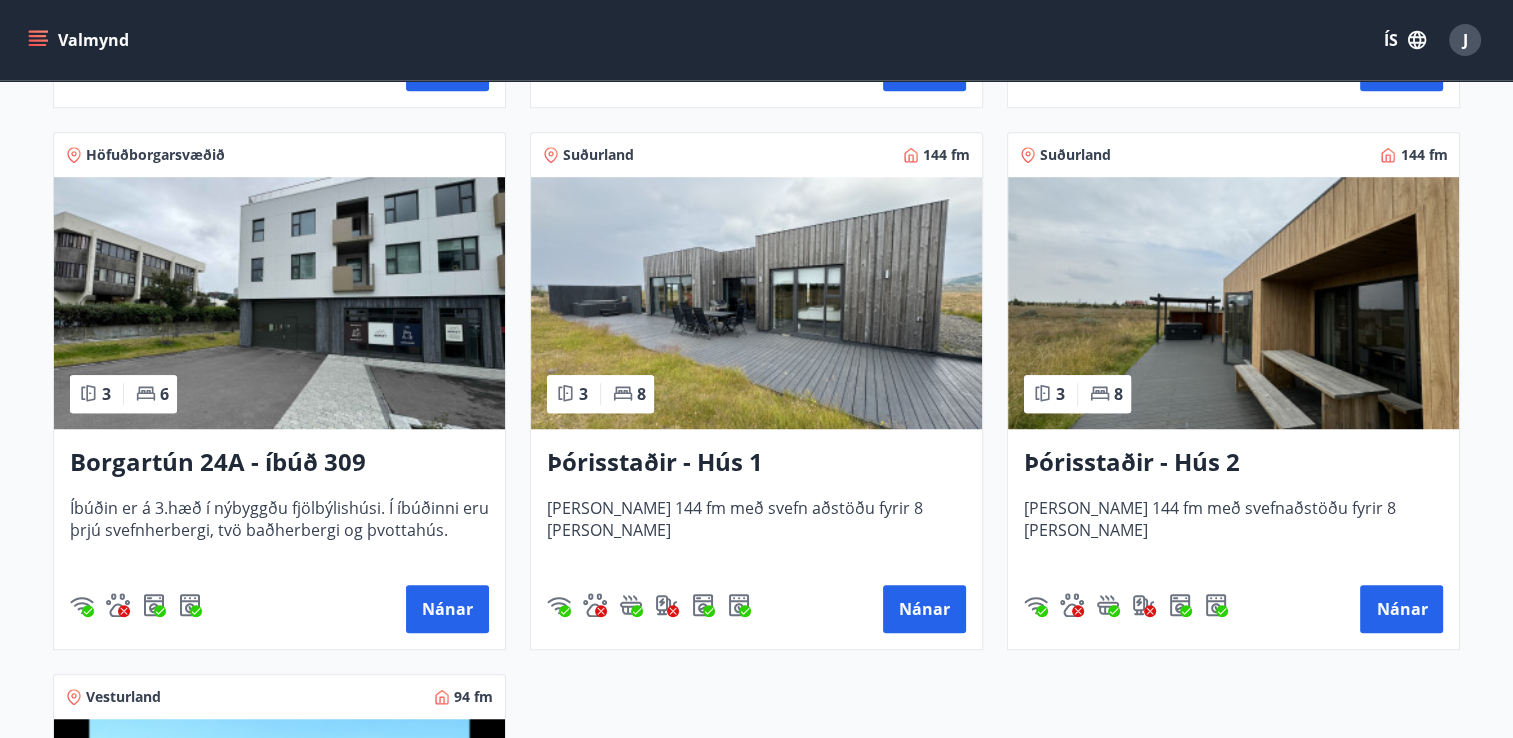 click on "Þórisstaðir -  Hús 2" at bounding box center [1233, 463] 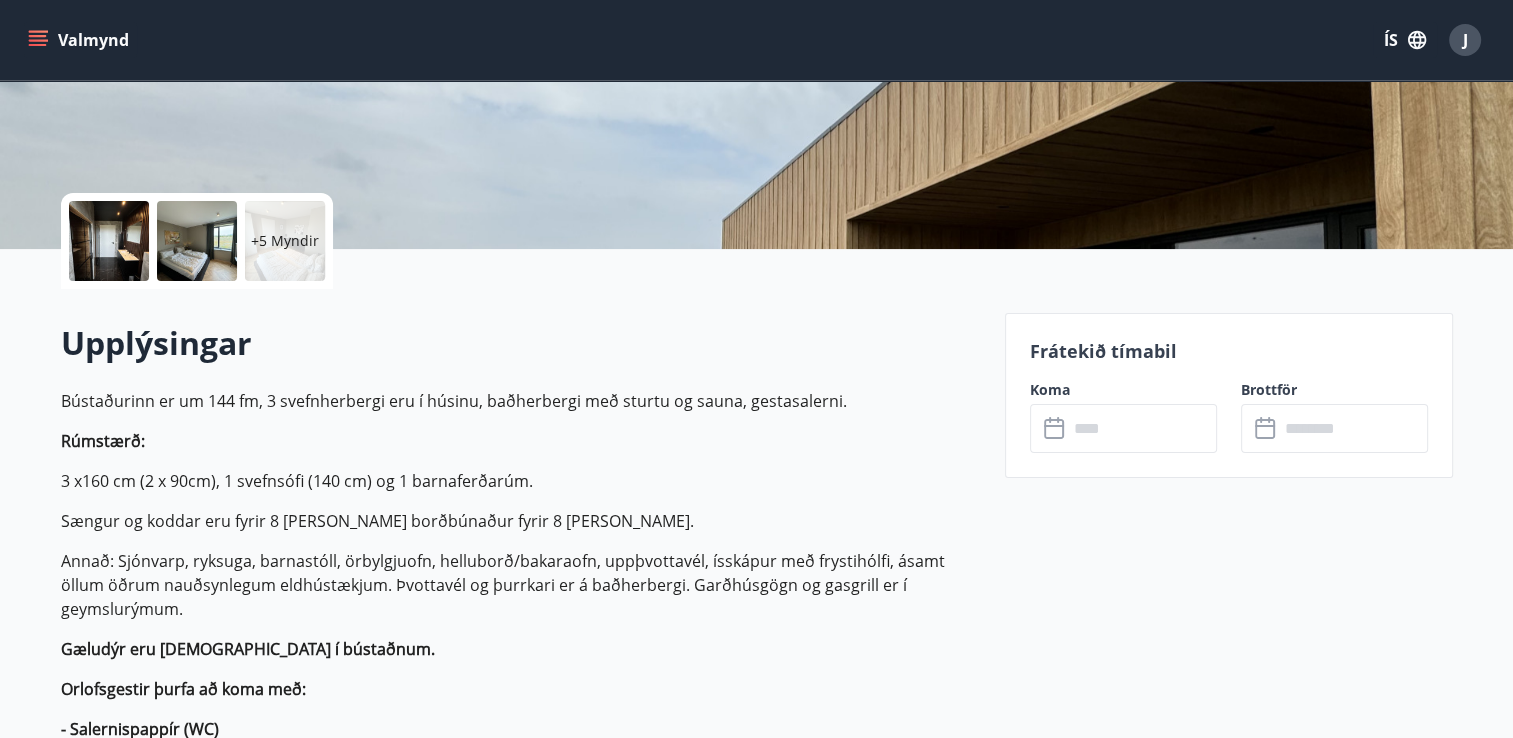 scroll, scrollTop: 354, scrollLeft: 0, axis: vertical 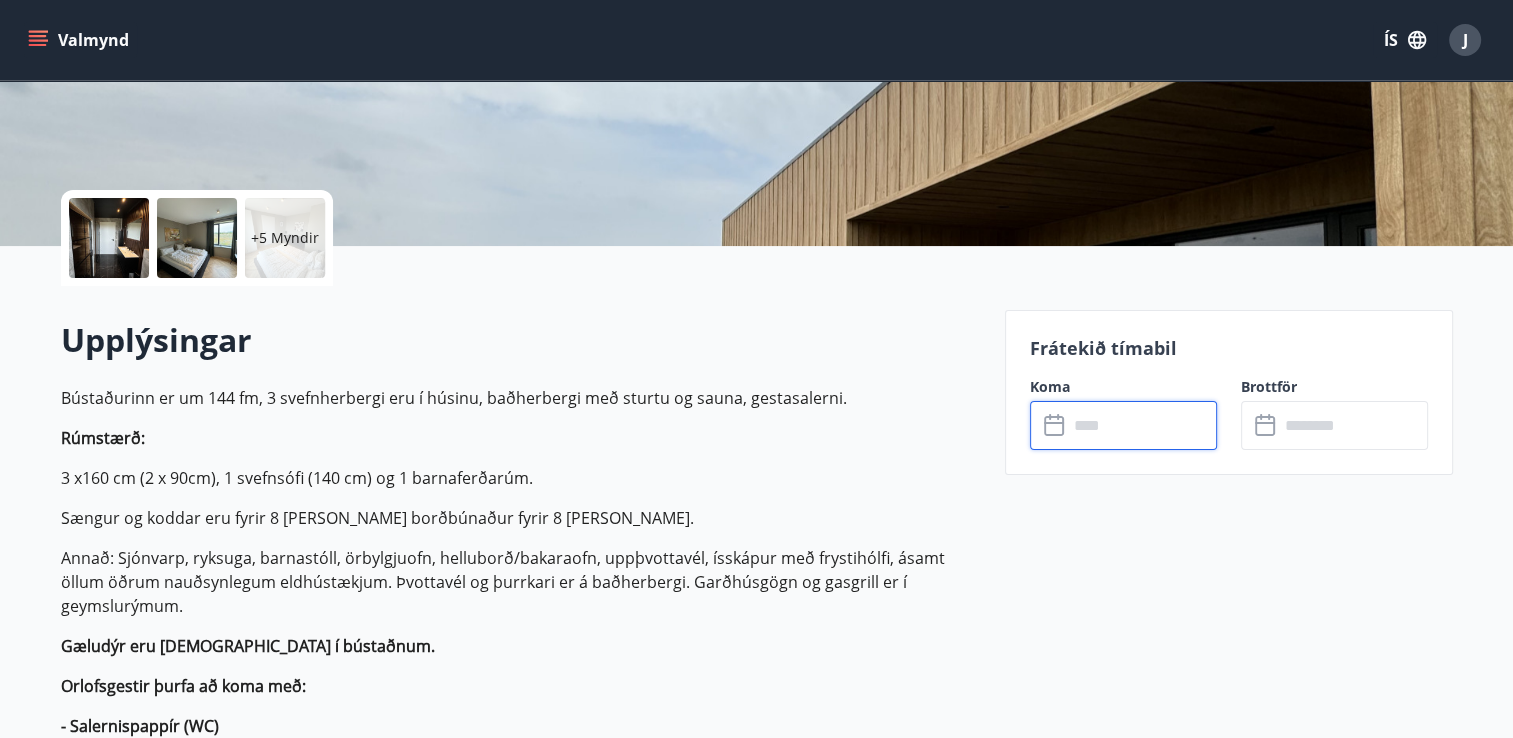 click at bounding box center (1142, 425) 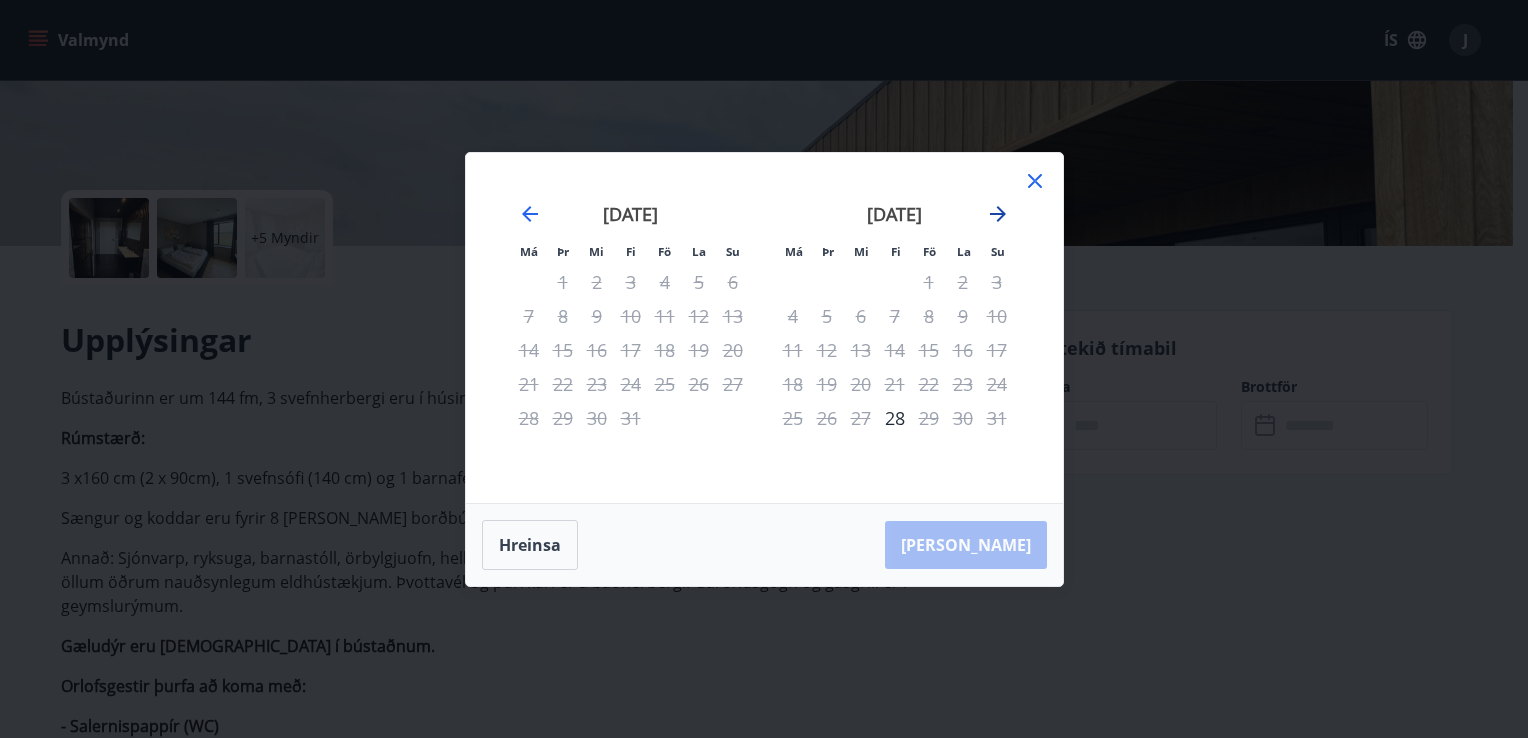 click 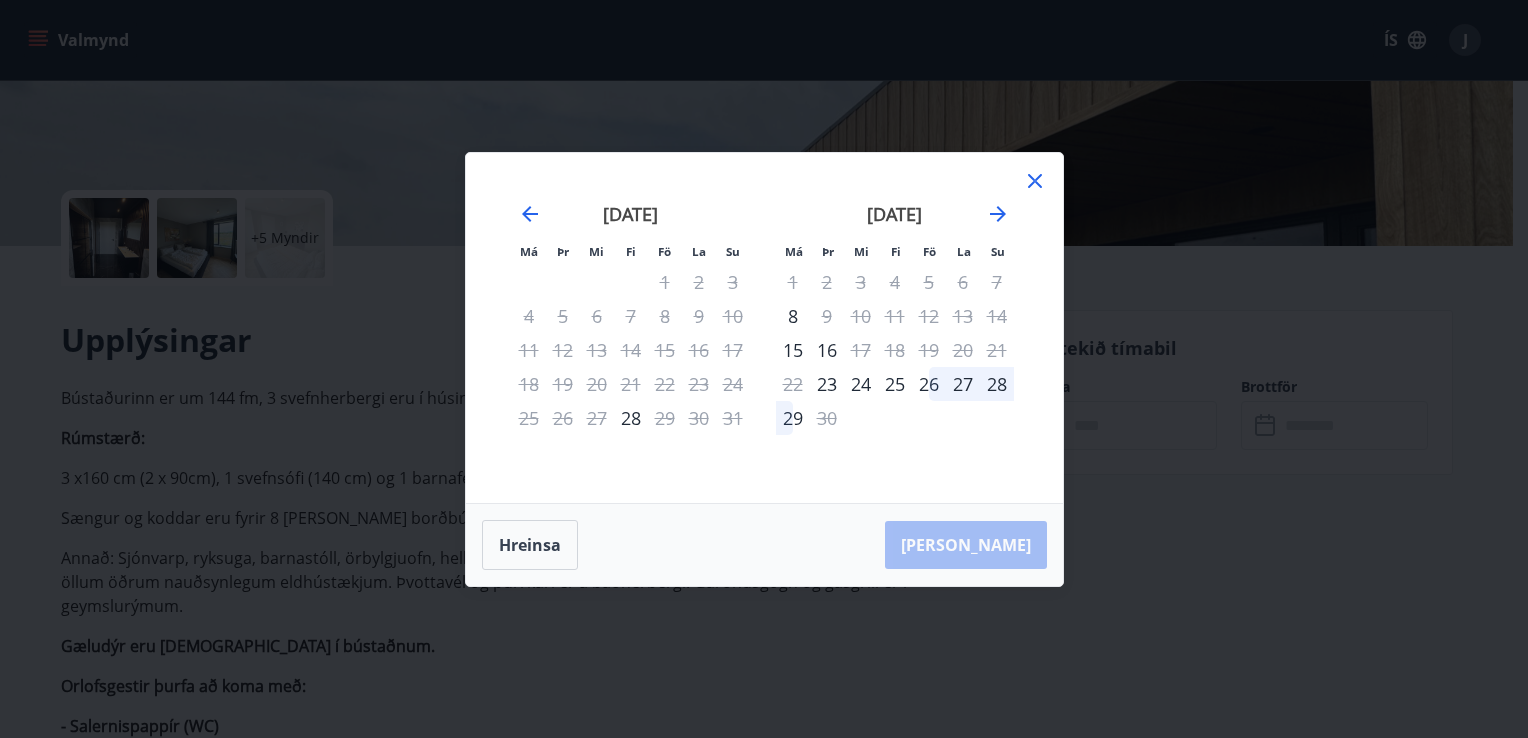 click 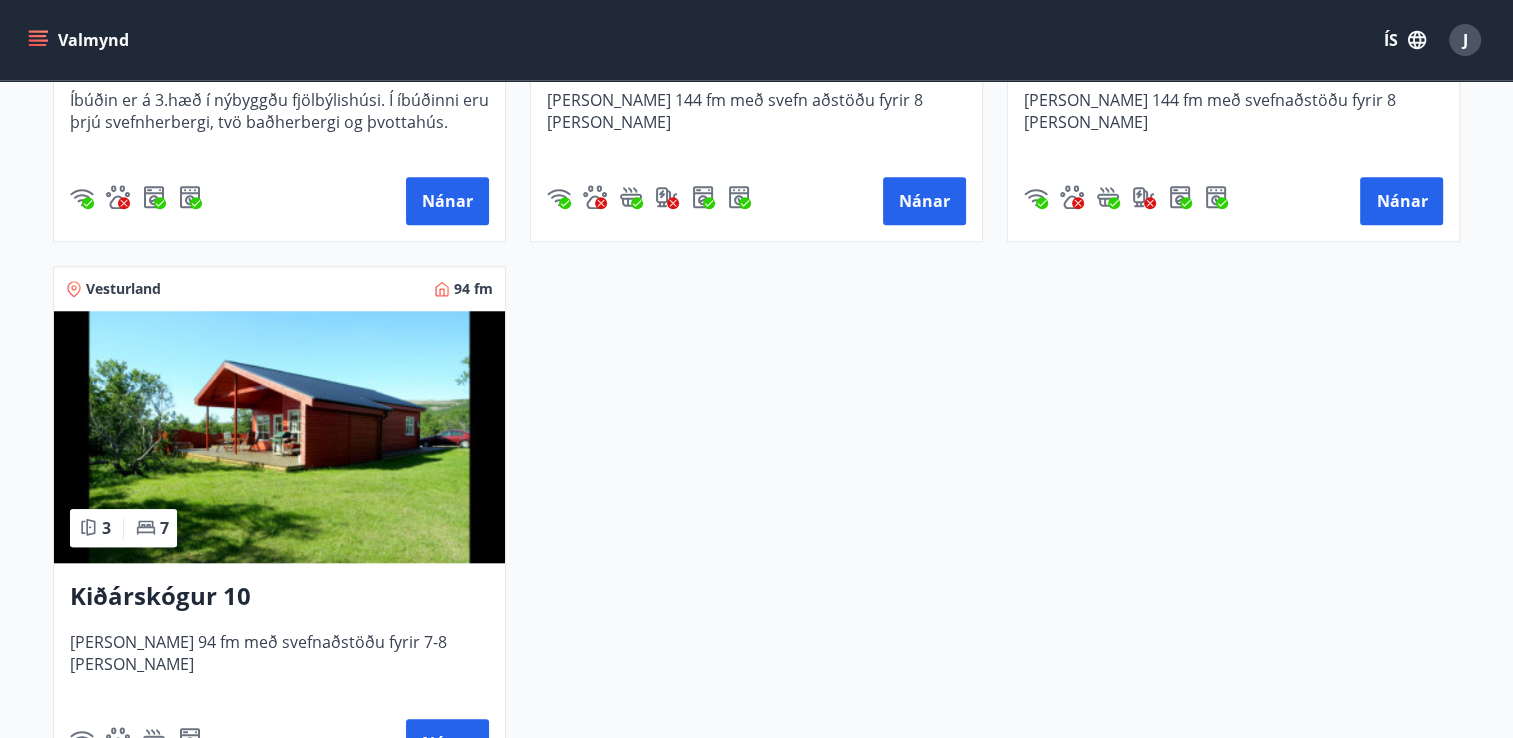 scroll, scrollTop: 1820, scrollLeft: 0, axis: vertical 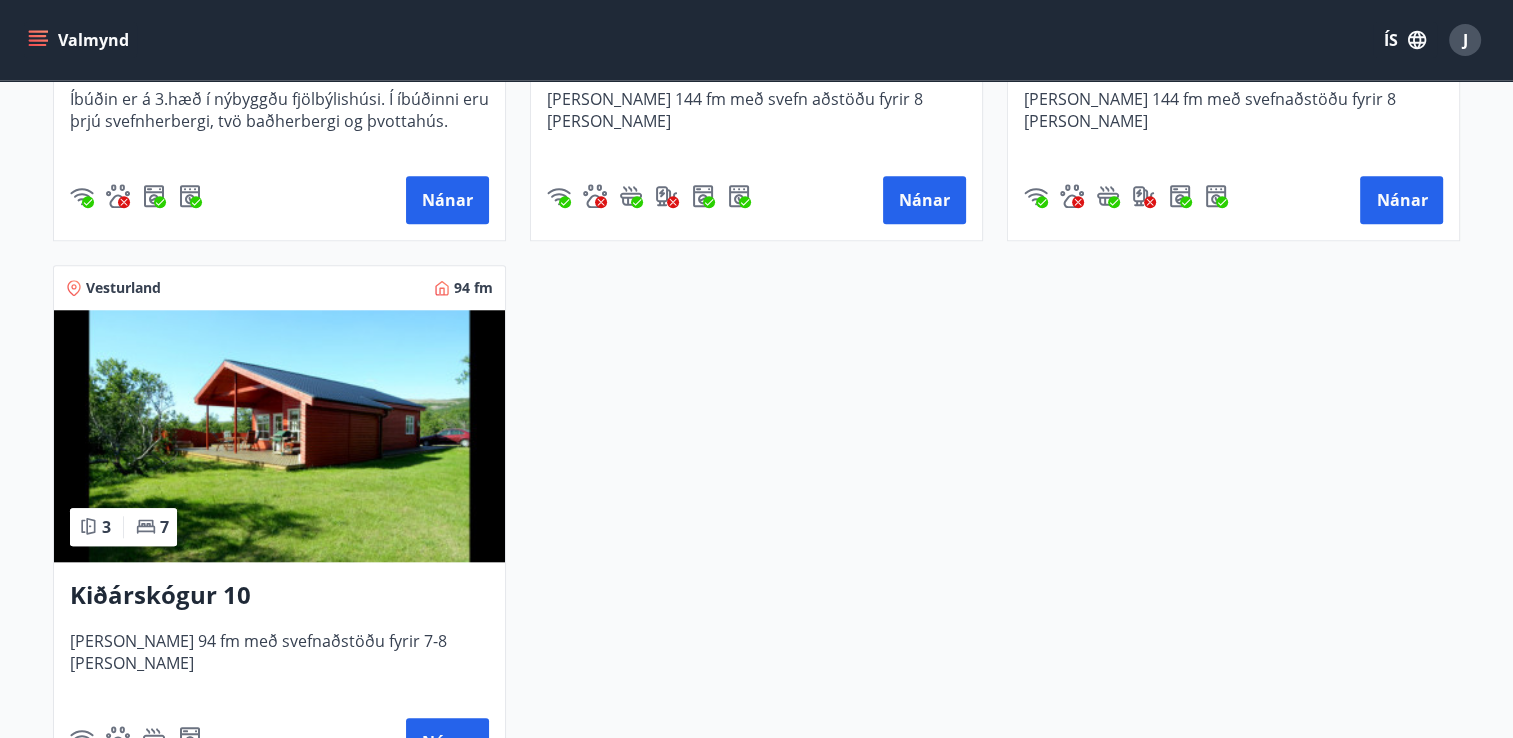 click at bounding box center [279, 436] 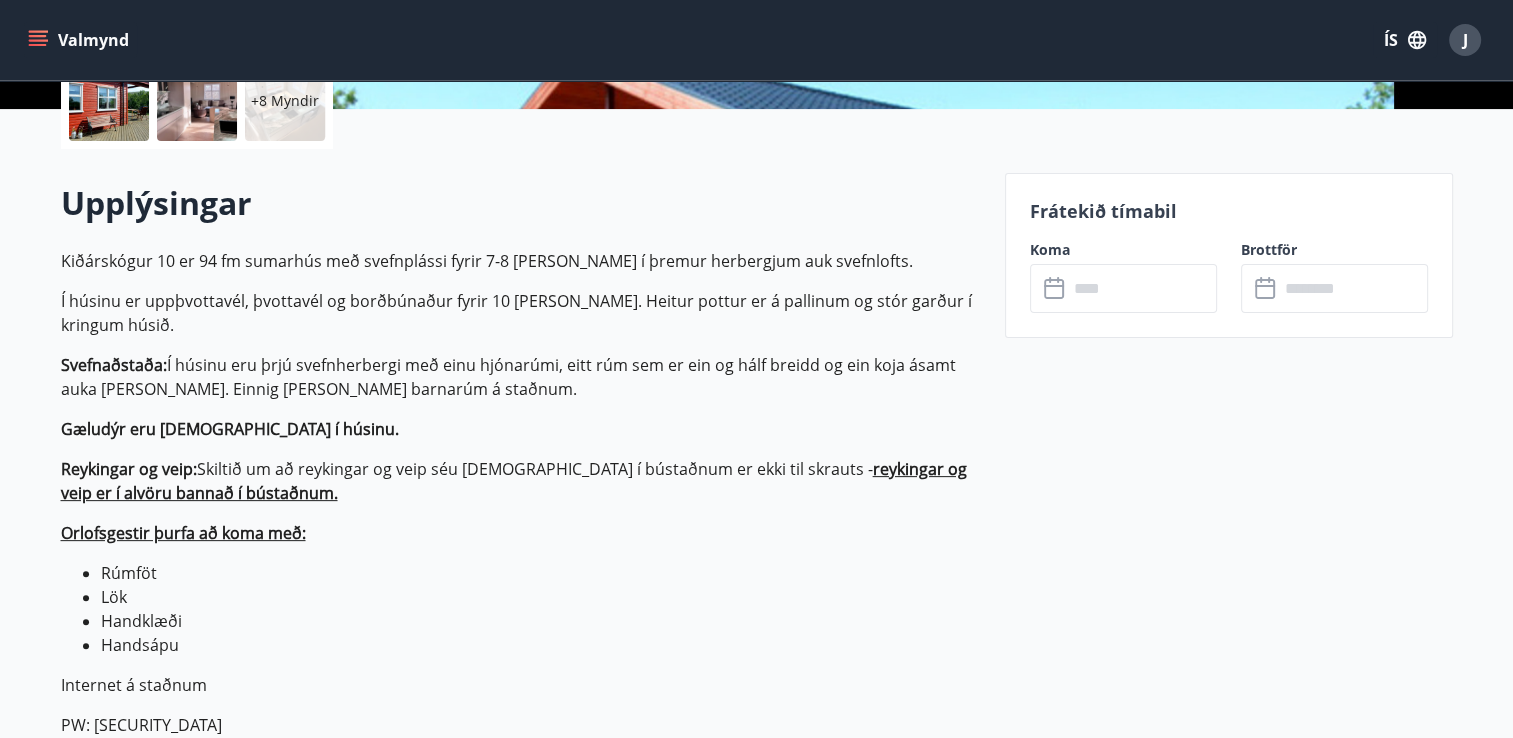 scroll, scrollTop: 494, scrollLeft: 0, axis: vertical 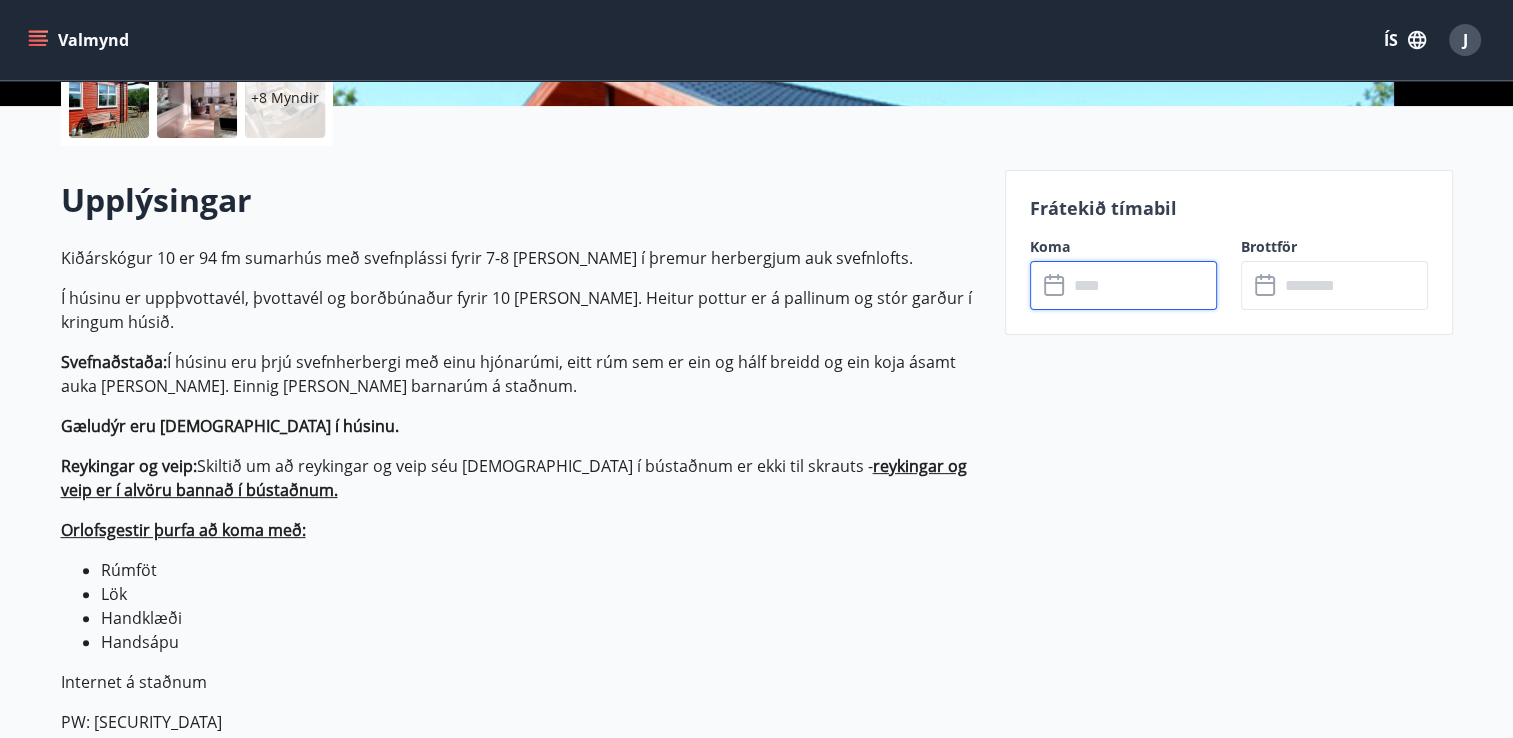 click at bounding box center [1142, 285] 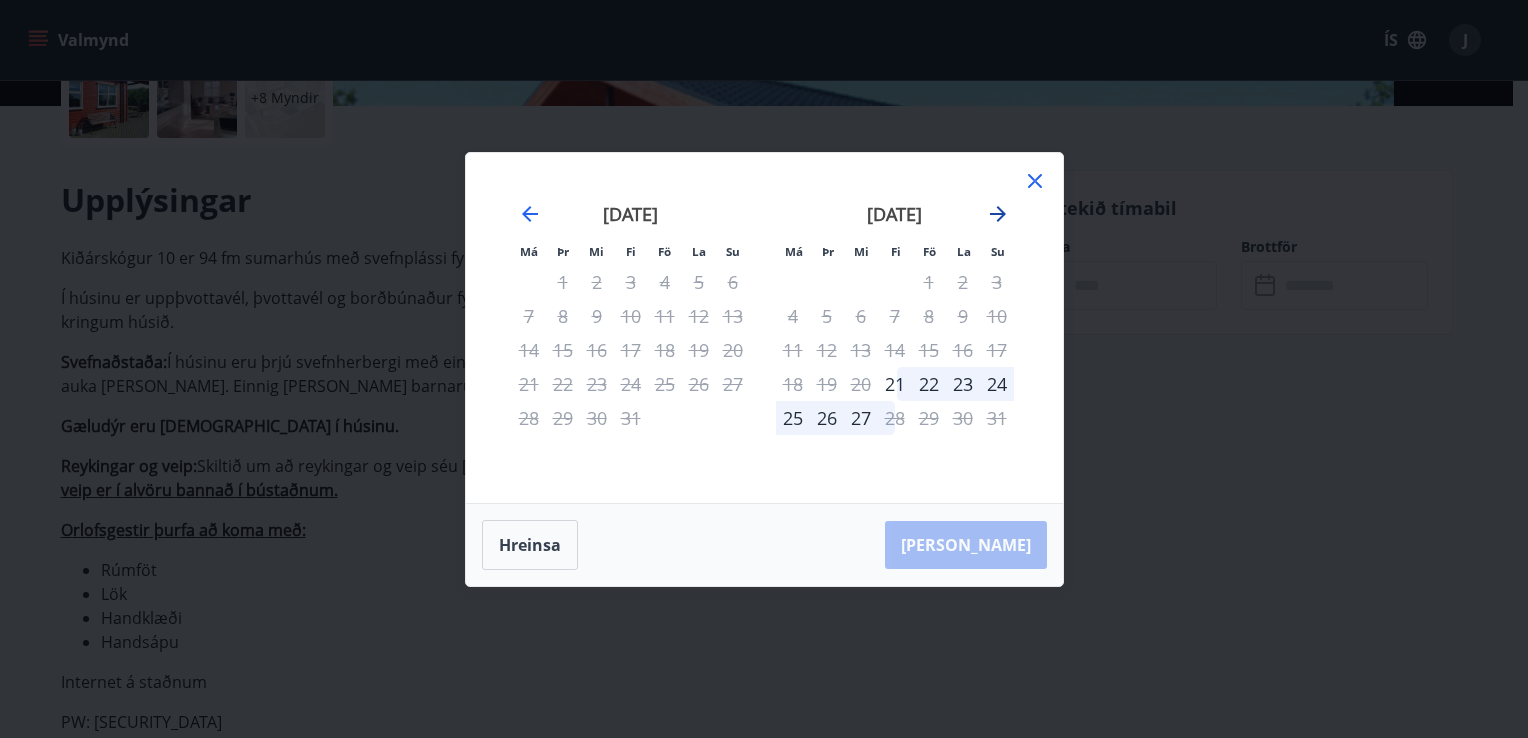 click 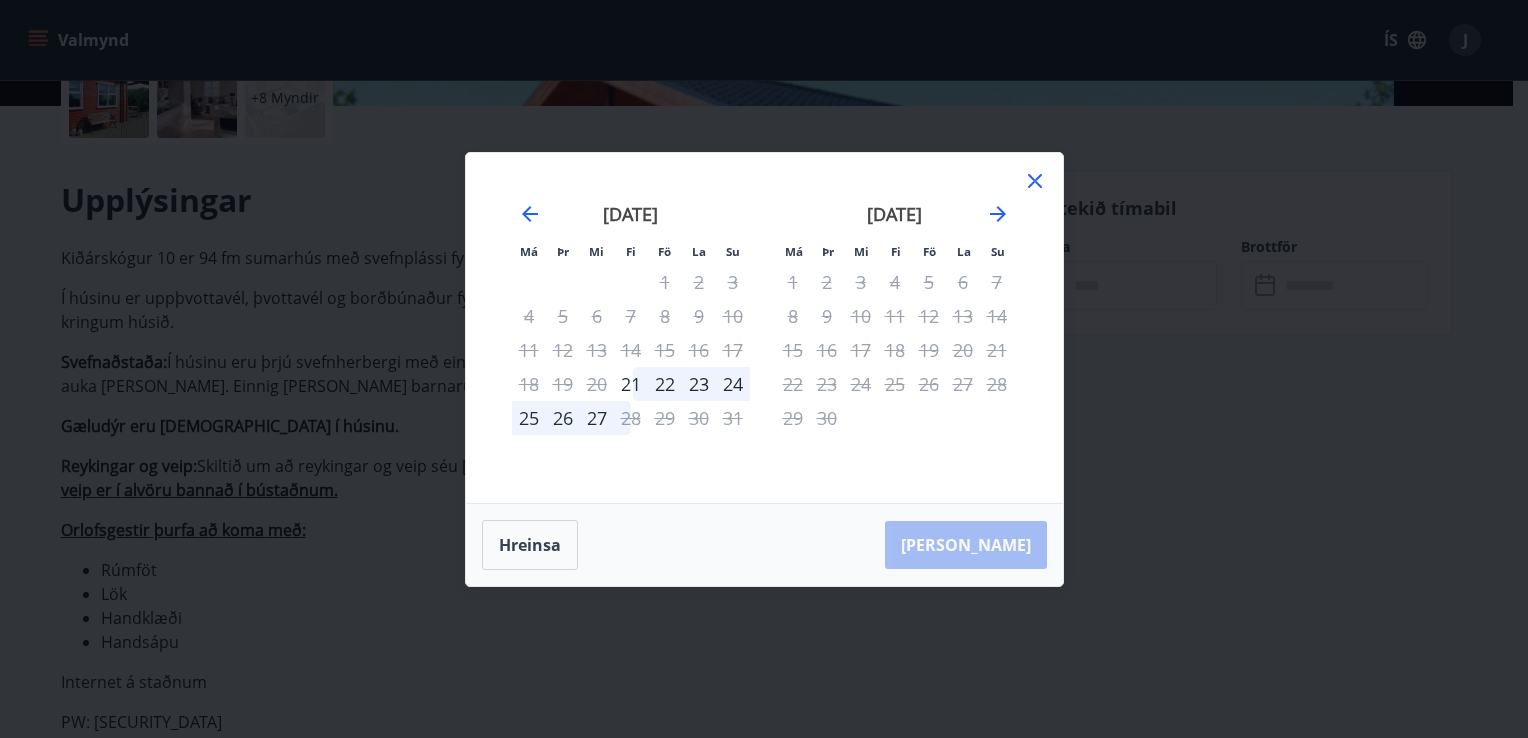 click 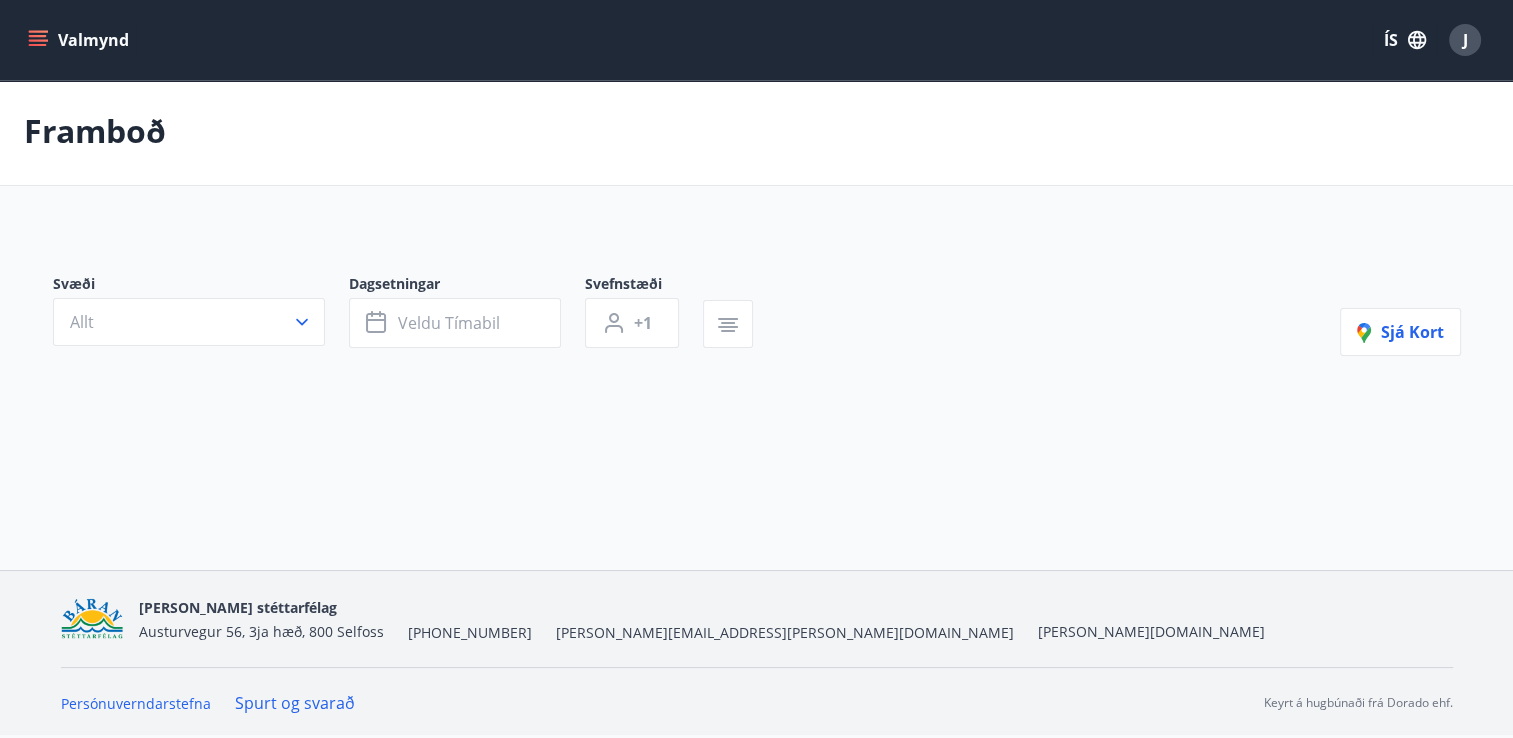 scroll, scrollTop: 0, scrollLeft: 0, axis: both 